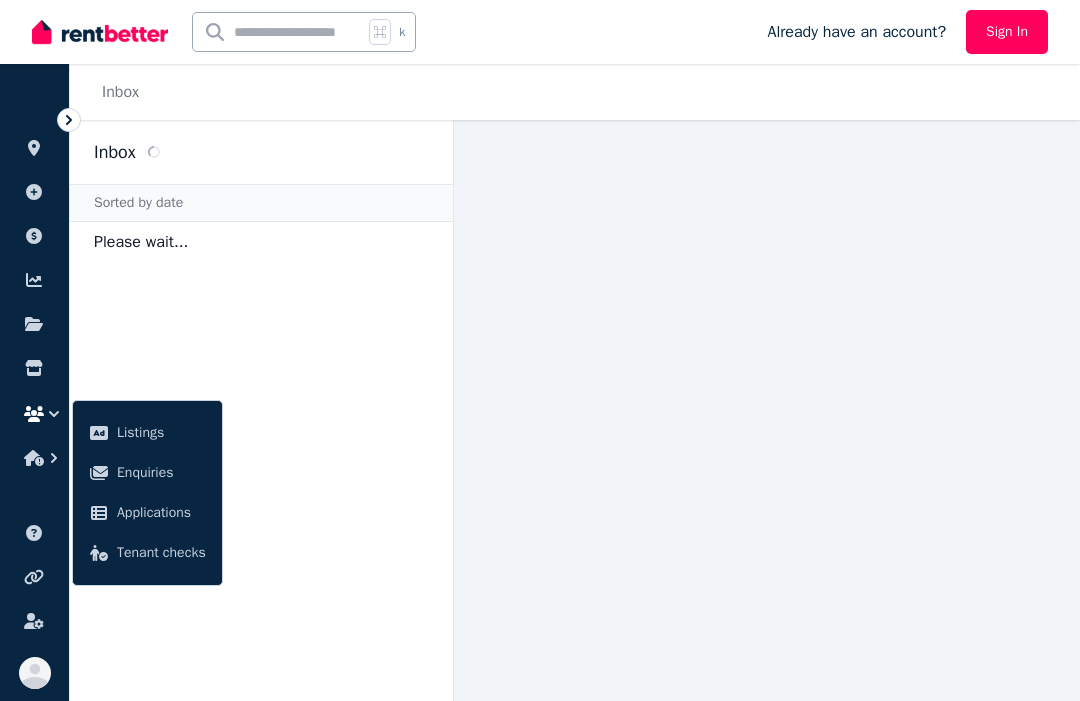 scroll, scrollTop: 0, scrollLeft: 0, axis: both 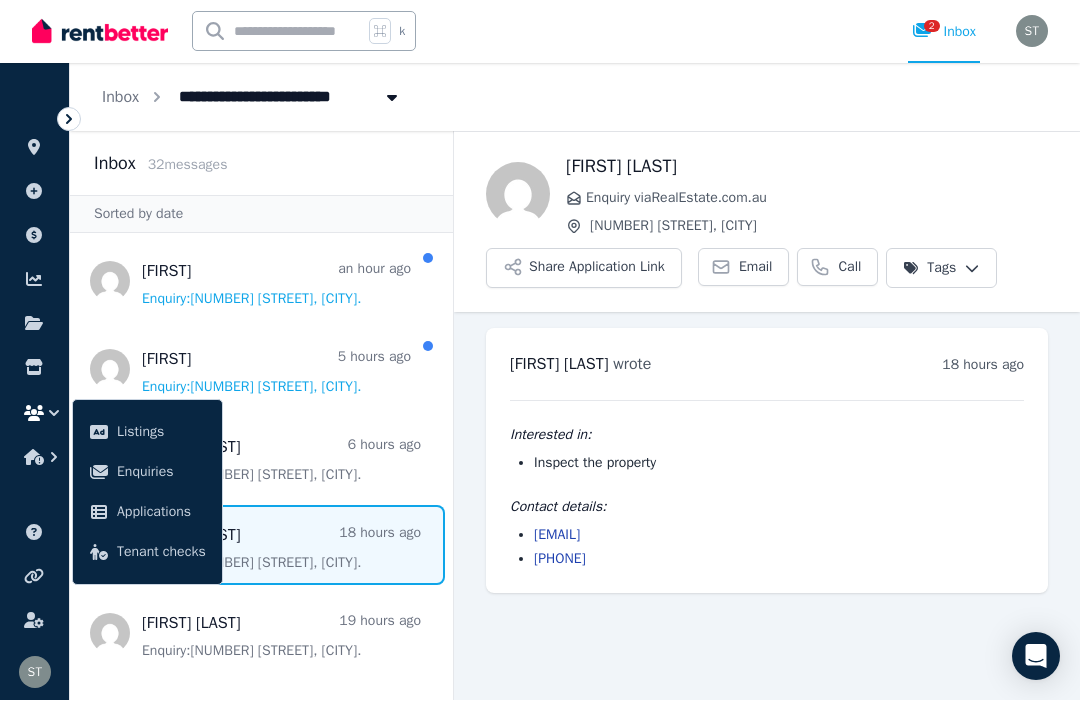 click on "Email" at bounding box center (756, 268) 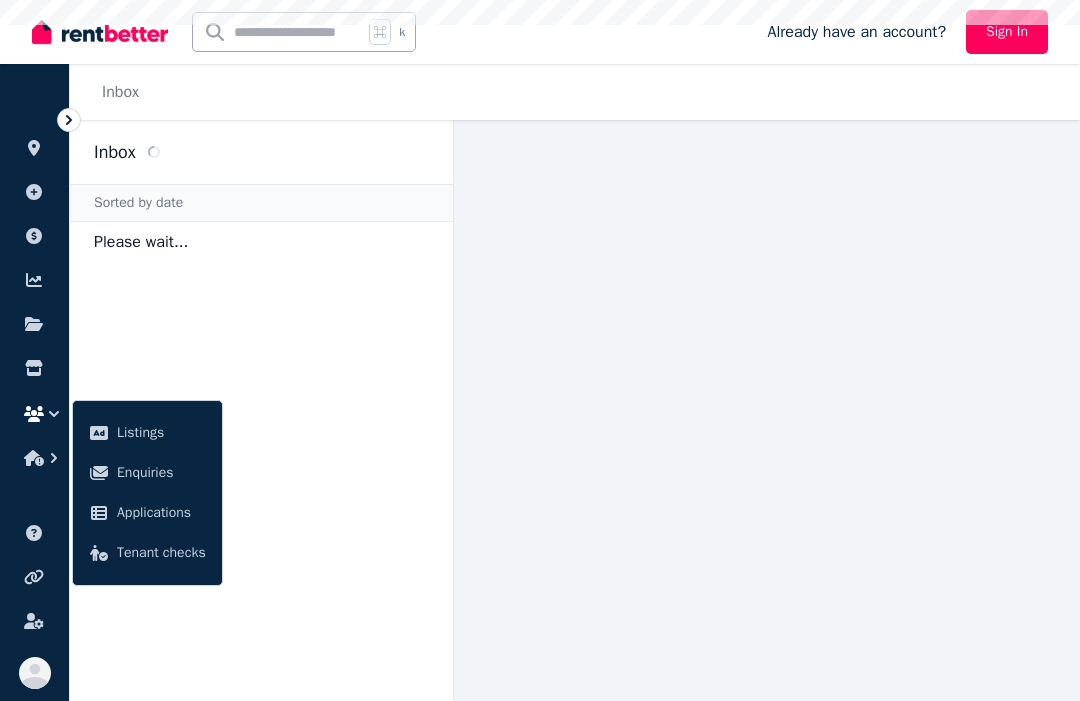 scroll, scrollTop: 0, scrollLeft: 0, axis: both 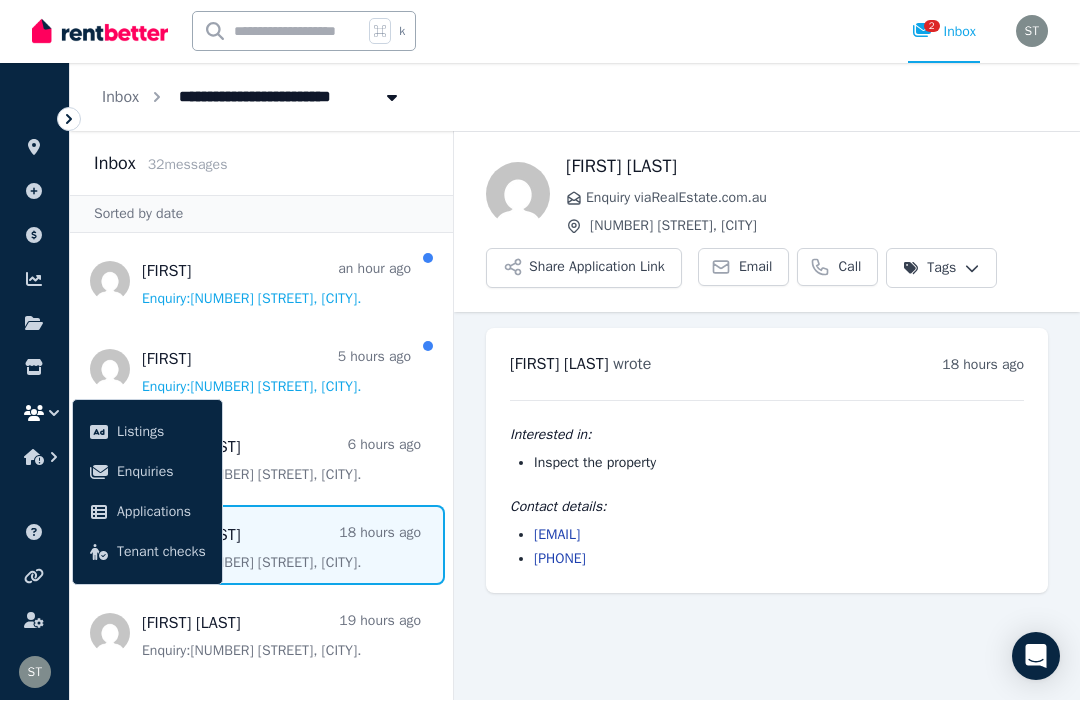 click at bounding box center [261, 370] 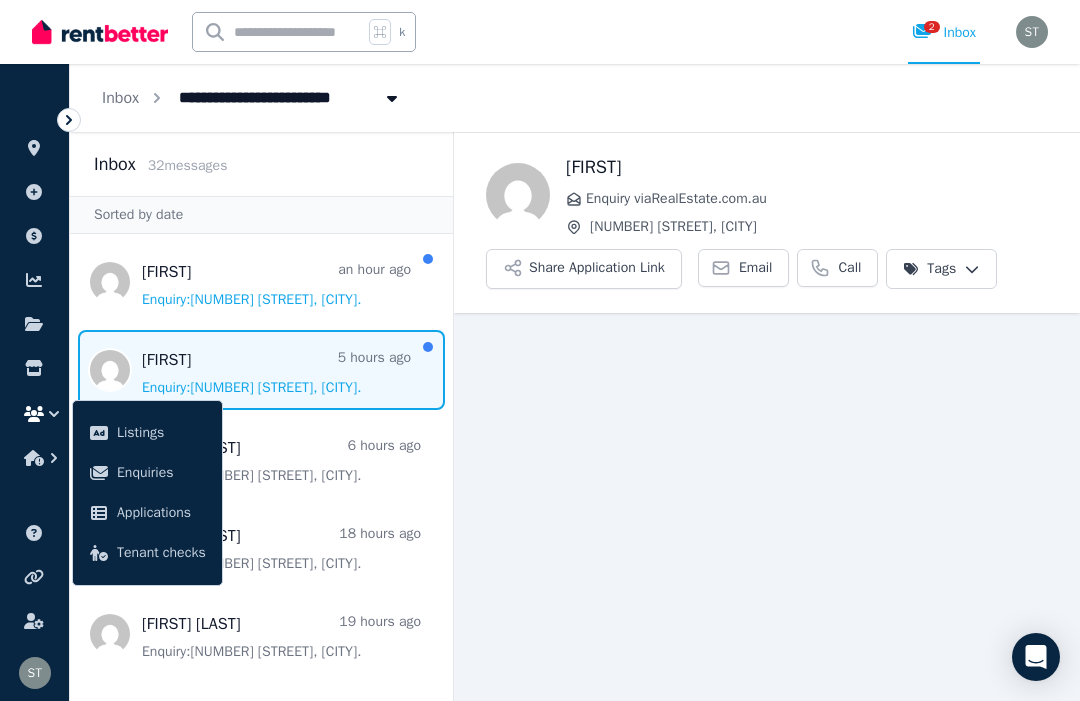 scroll, scrollTop: 67, scrollLeft: 0, axis: vertical 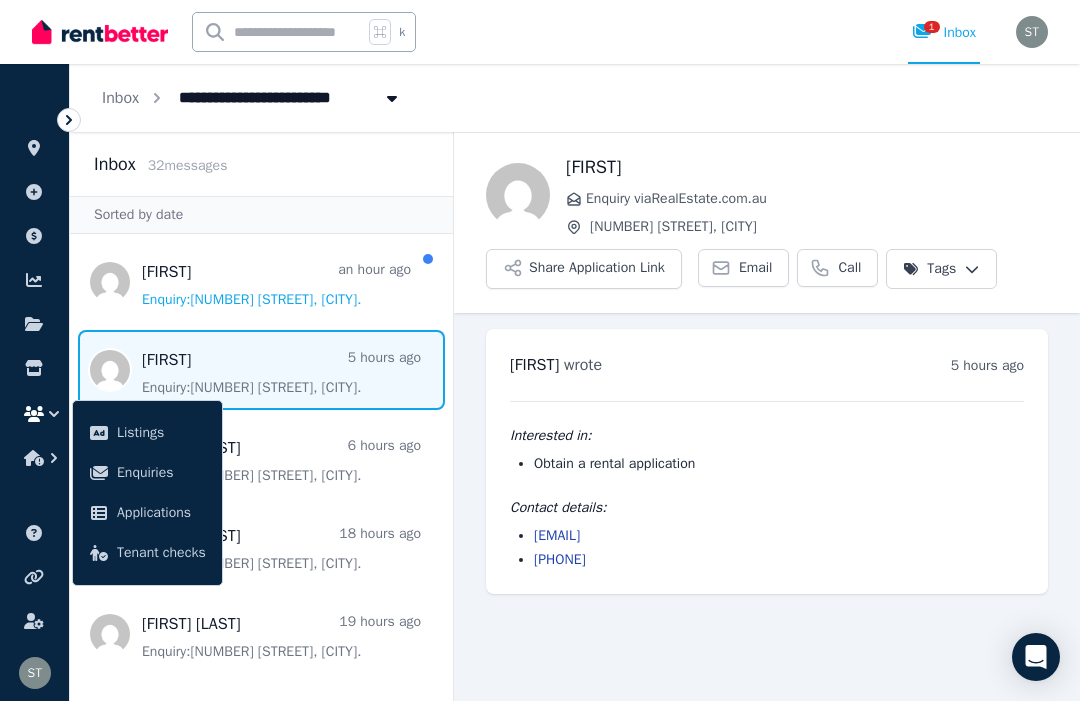 click at bounding box center (261, 458) 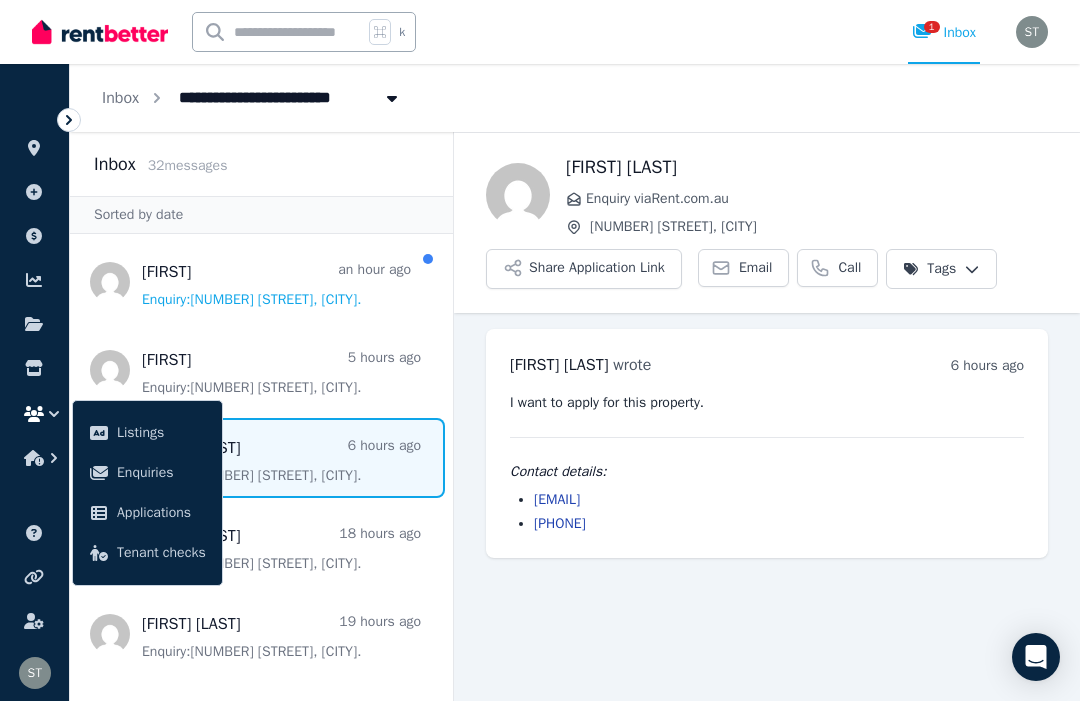 scroll, scrollTop: 67, scrollLeft: 0, axis: vertical 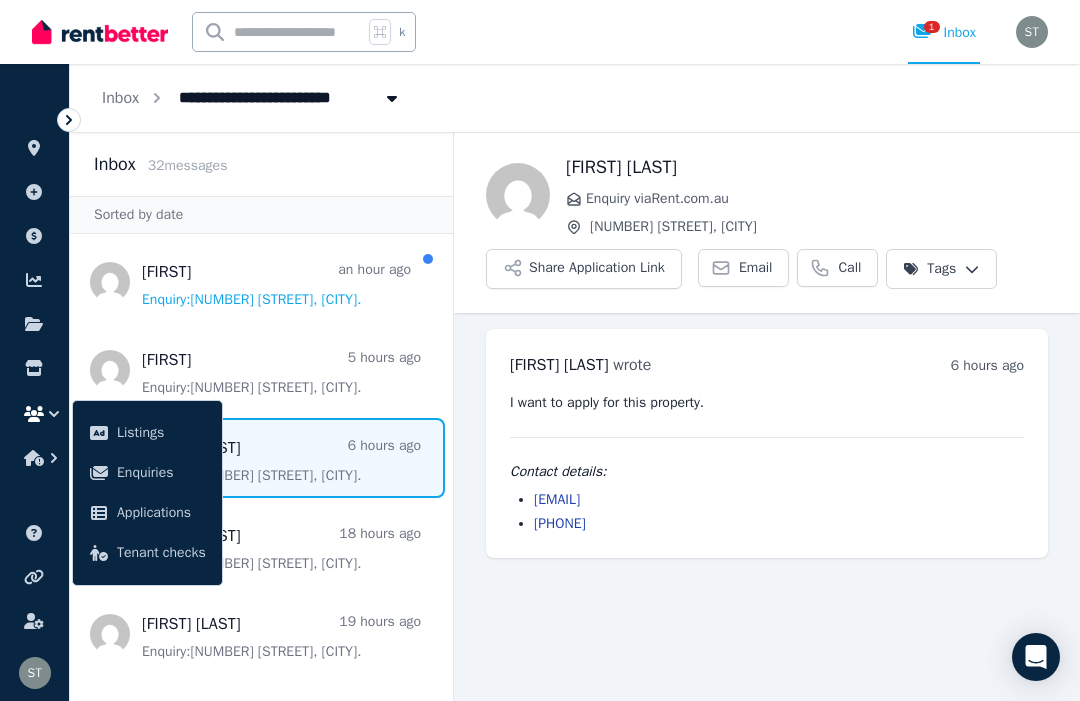 click on "Share Application Link" at bounding box center (584, 269) 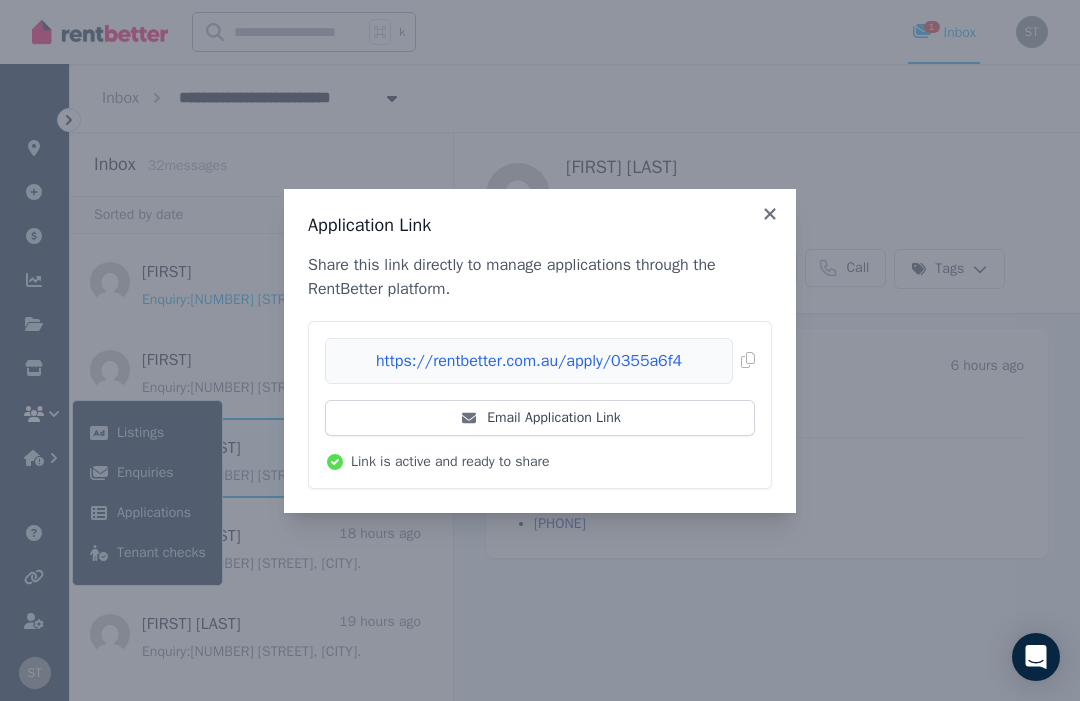 click on "Email Application Link" at bounding box center [540, 418] 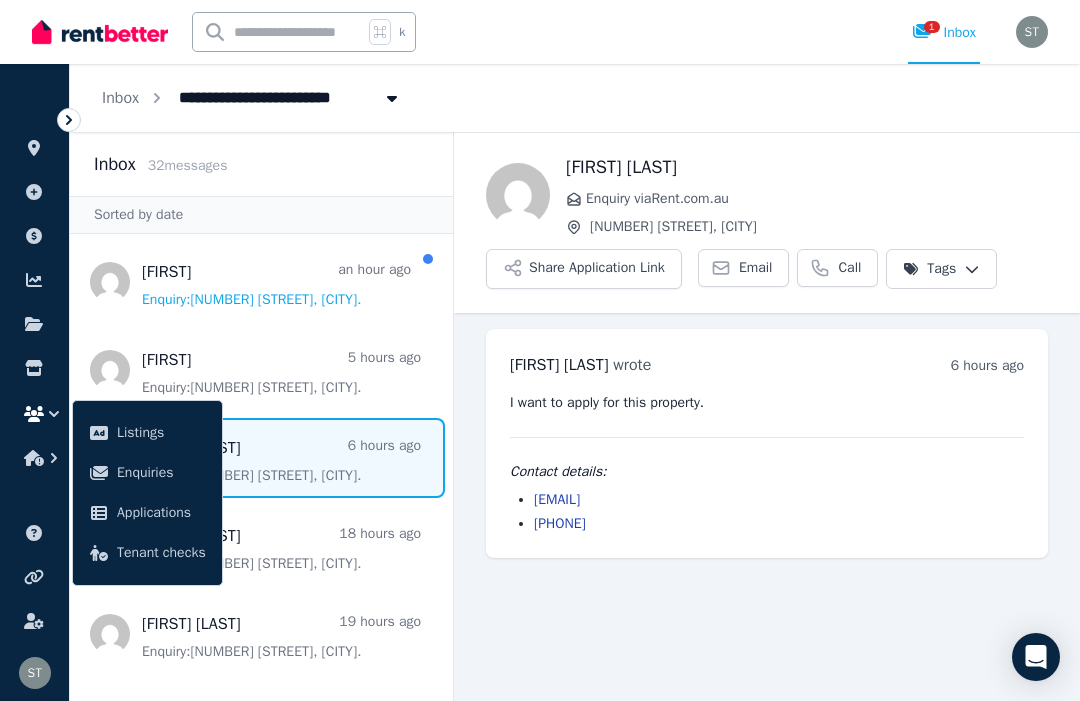 scroll, scrollTop: 0, scrollLeft: 0, axis: both 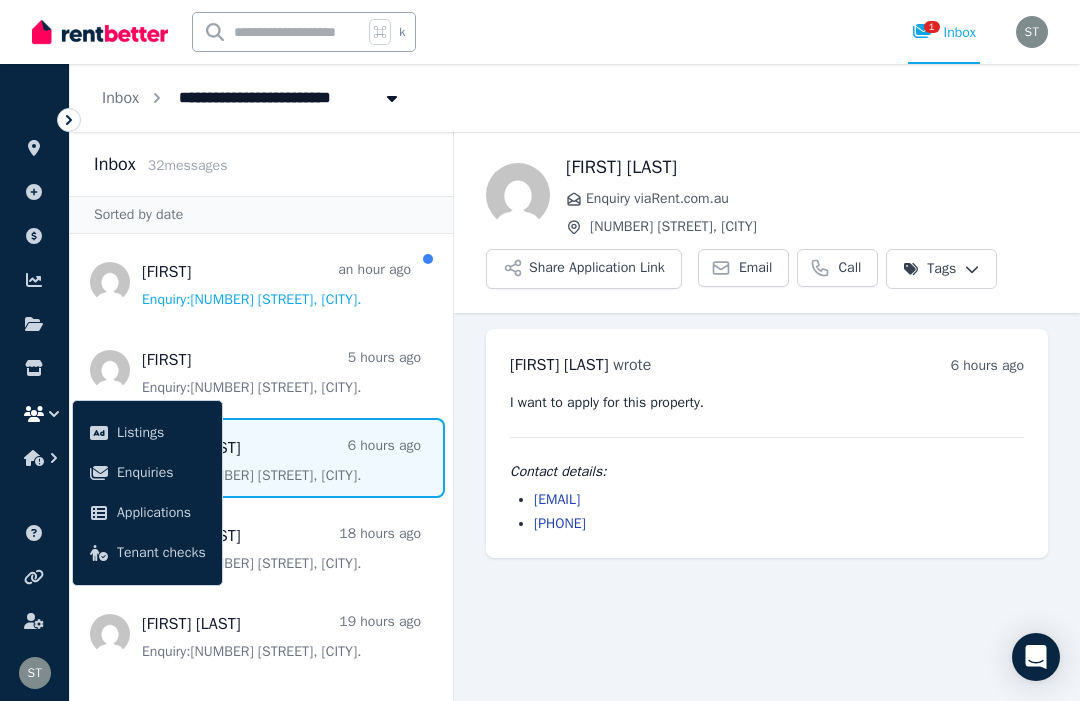 click at bounding box center [261, 282] 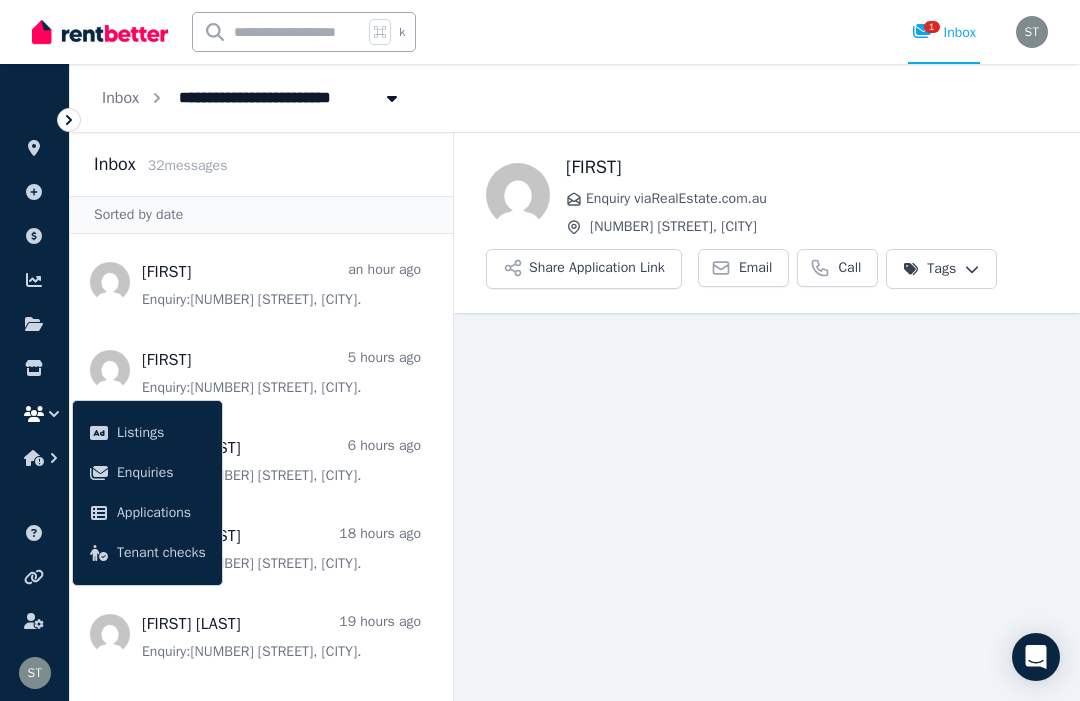 scroll, scrollTop: 67, scrollLeft: 0, axis: vertical 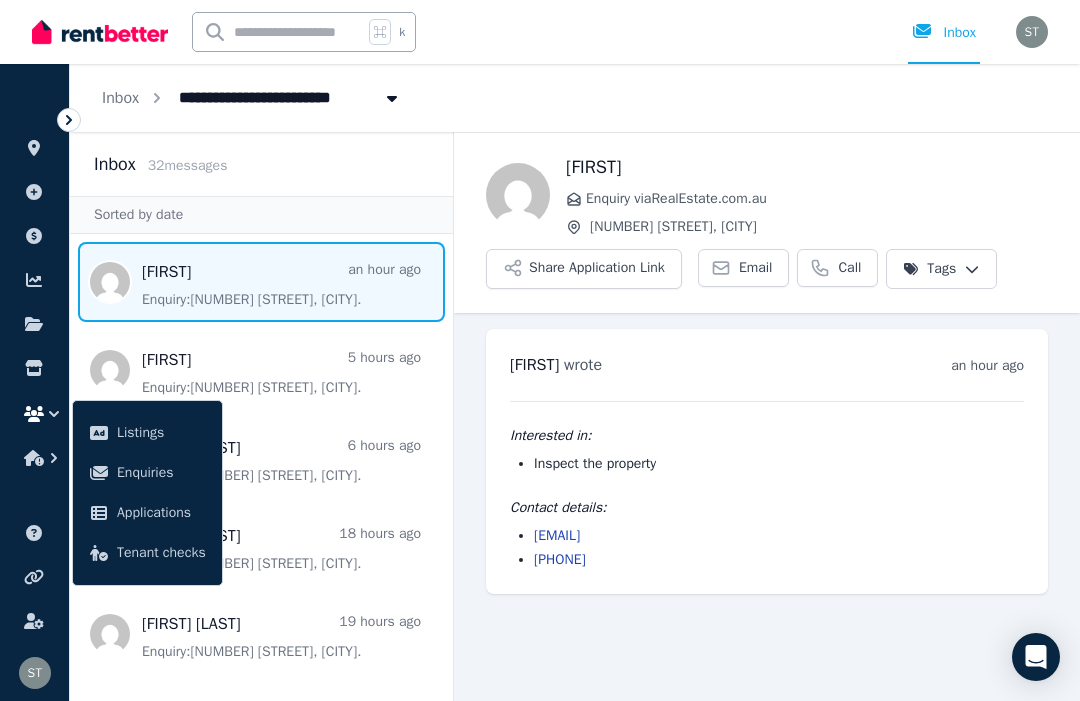 click on "Share Application Link" at bounding box center (584, 269) 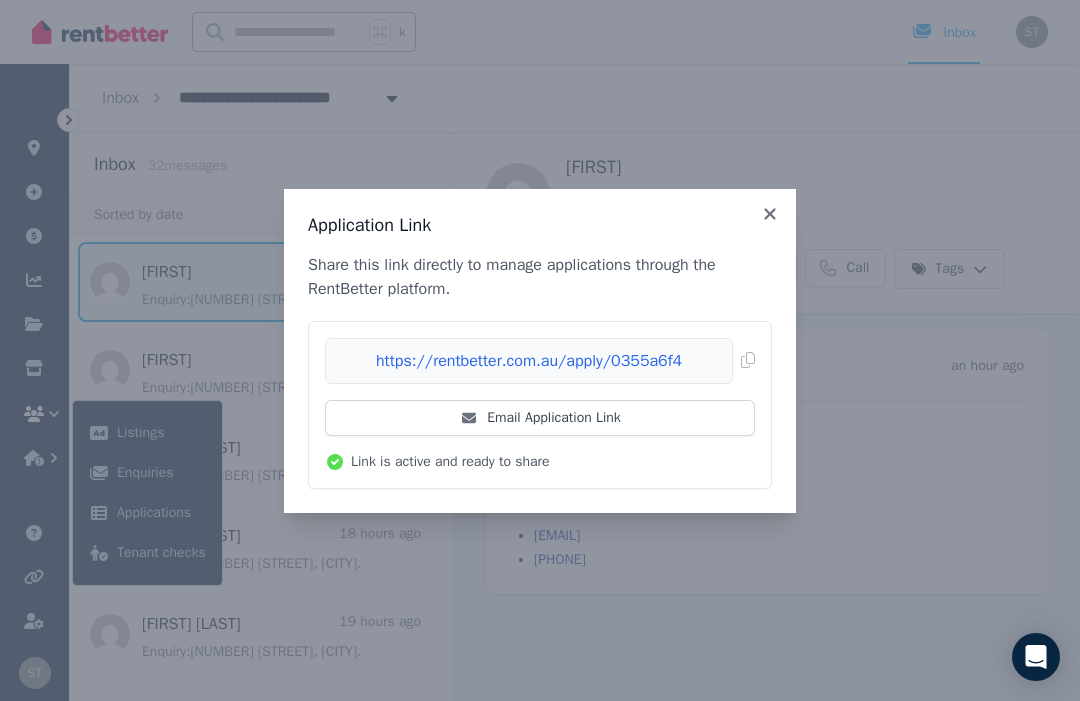 click on "Copied!" at bounding box center [540, 361] 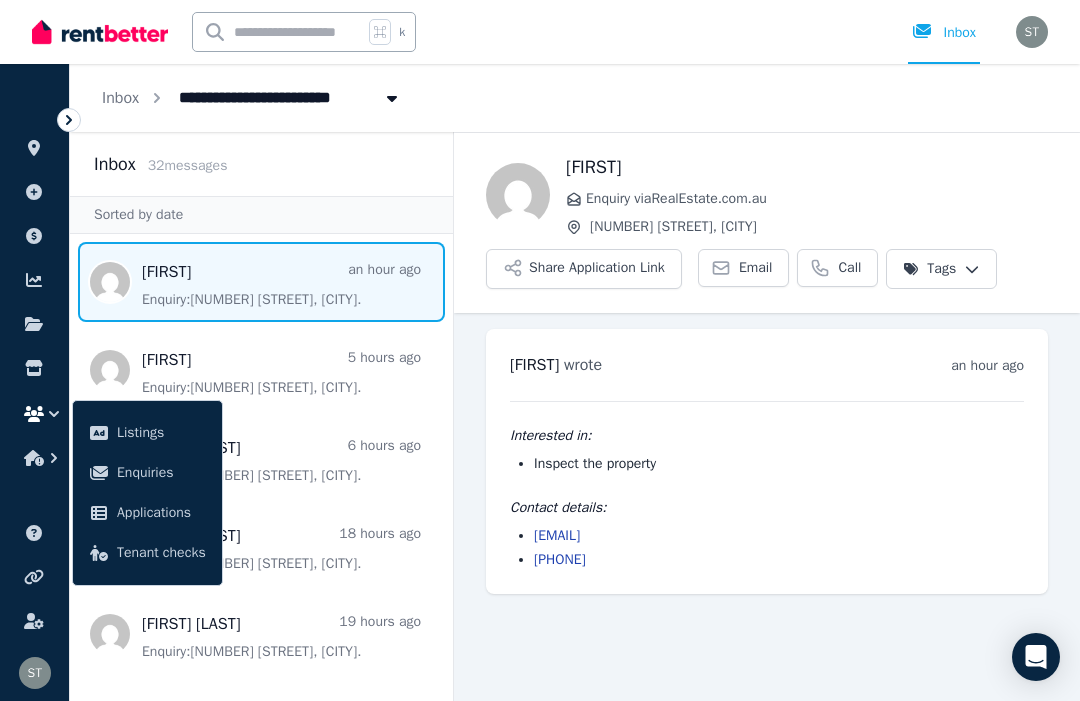 click on "Share Application Link" at bounding box center (584, 269) 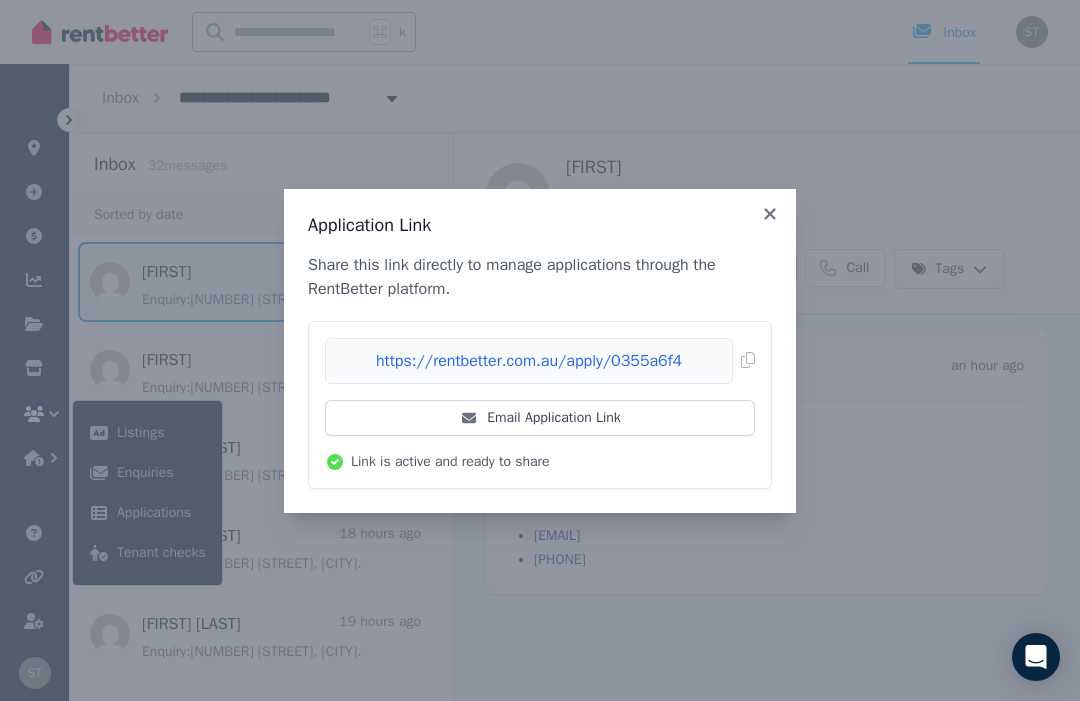 click on "Email Application Link" at bounding box center (540, 418) 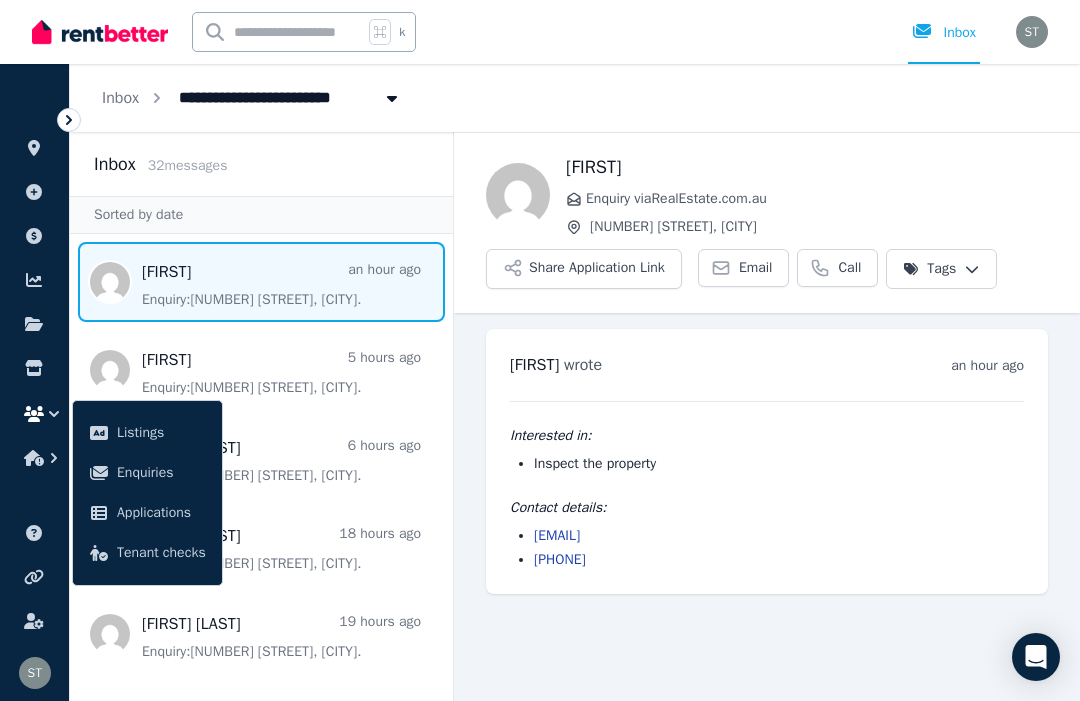 scroll, scrollTop: 0, scrollLeft: 0, axis: both 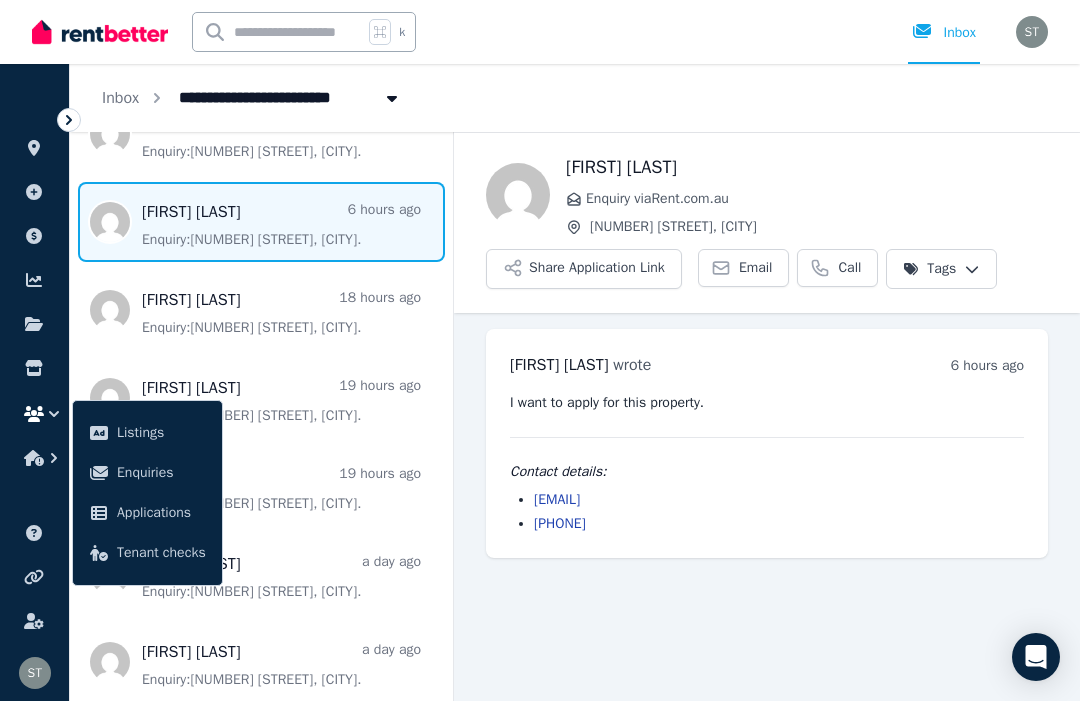 click at bounding box center [261, 310] 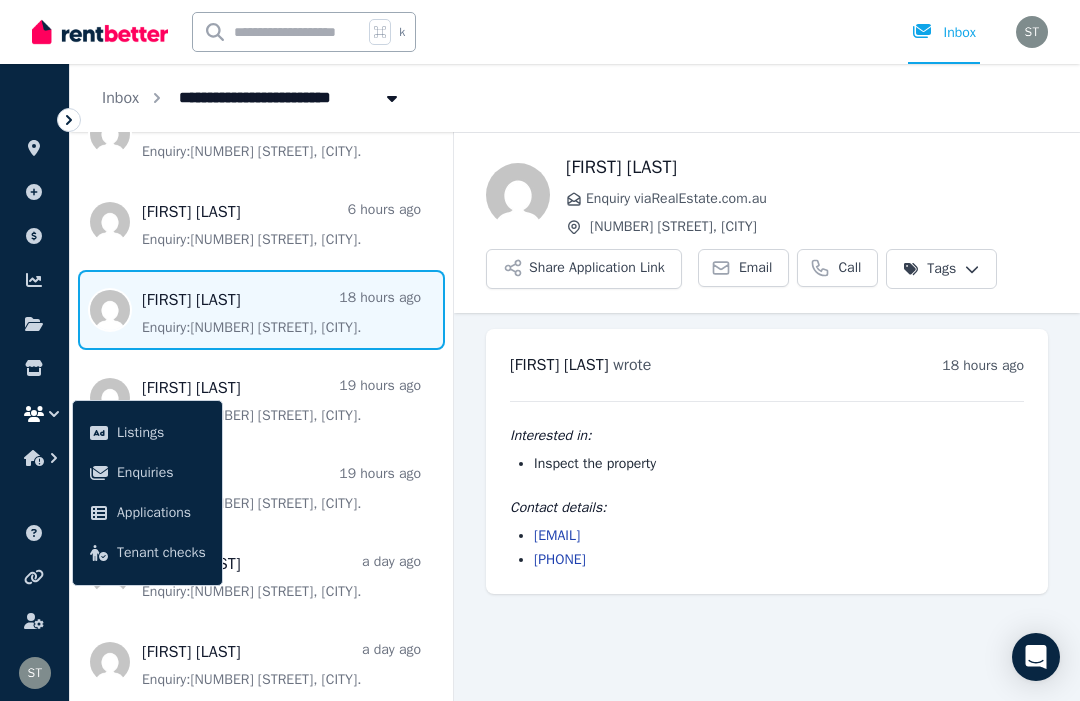 scroll, scrollTop: 0, scrollLeft: 0, axis: both 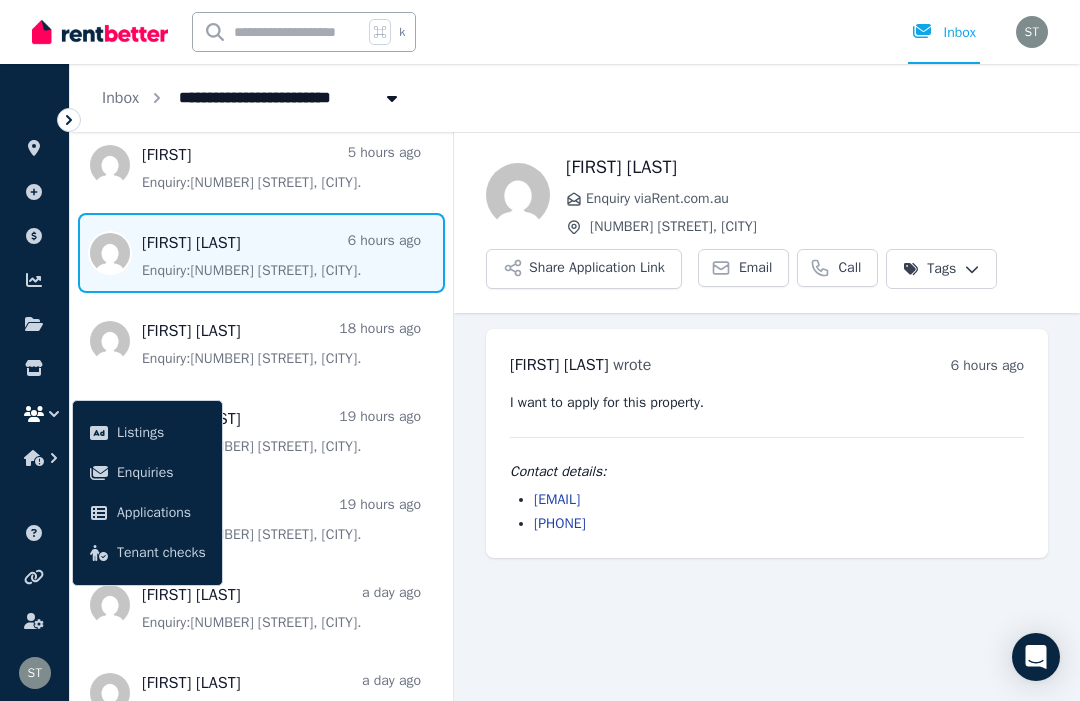 click at bounding box center (261, 341) 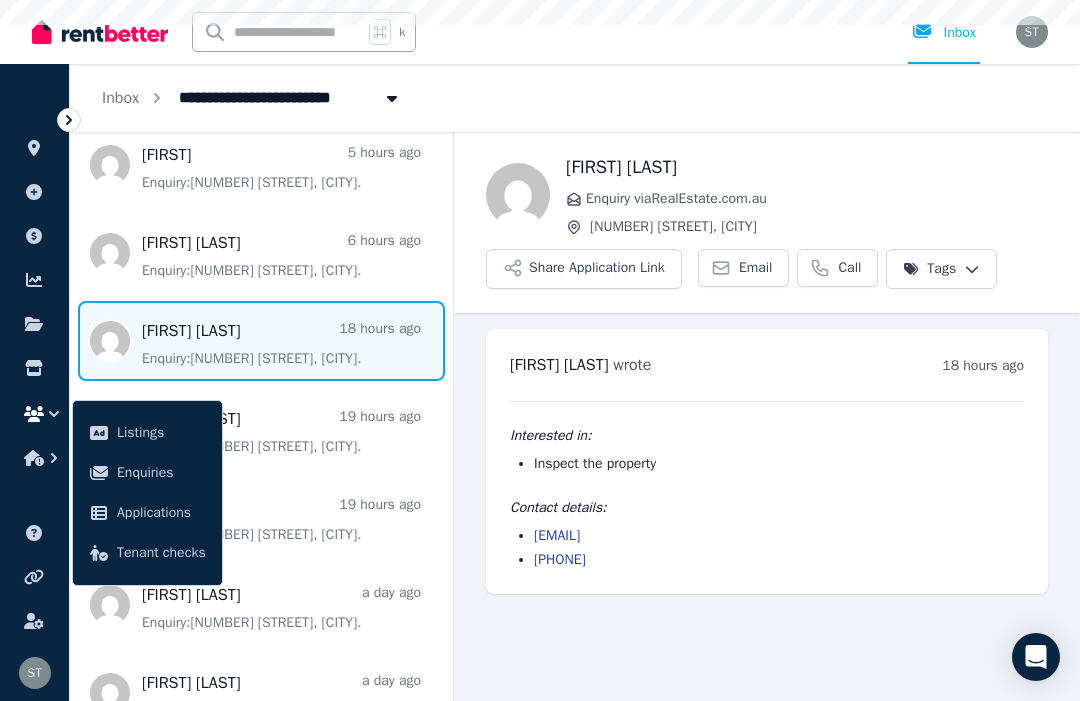 scroll, scrollTop: 67, scrollLeft: 0, axis: vertical 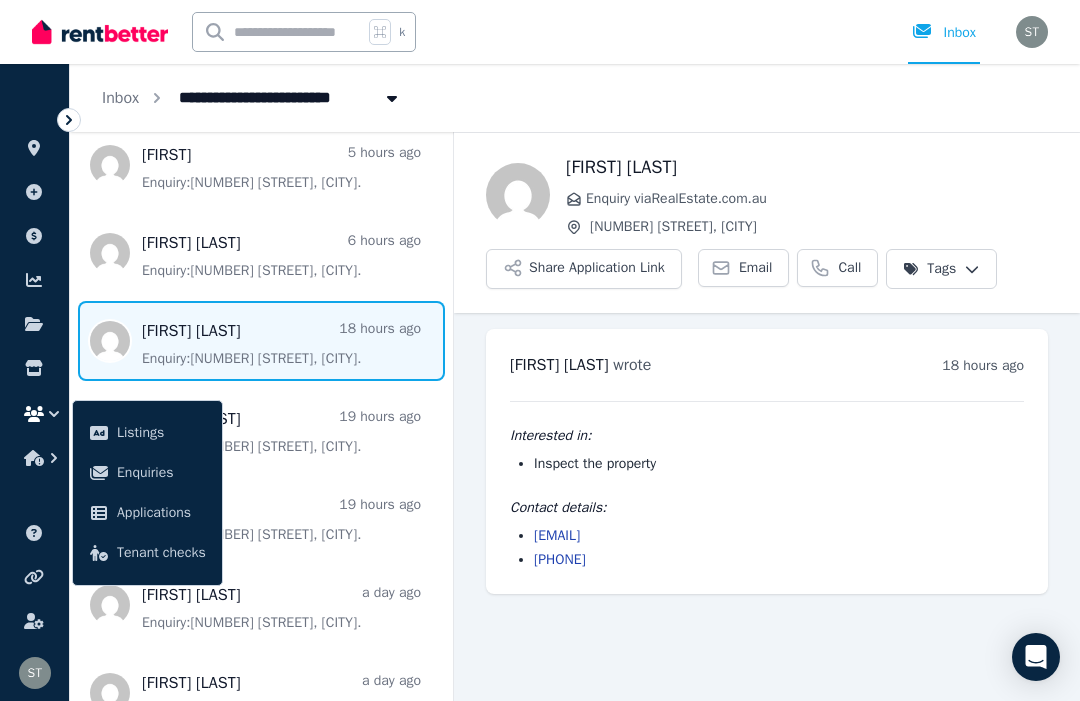 click at bounding box center (34, 148) 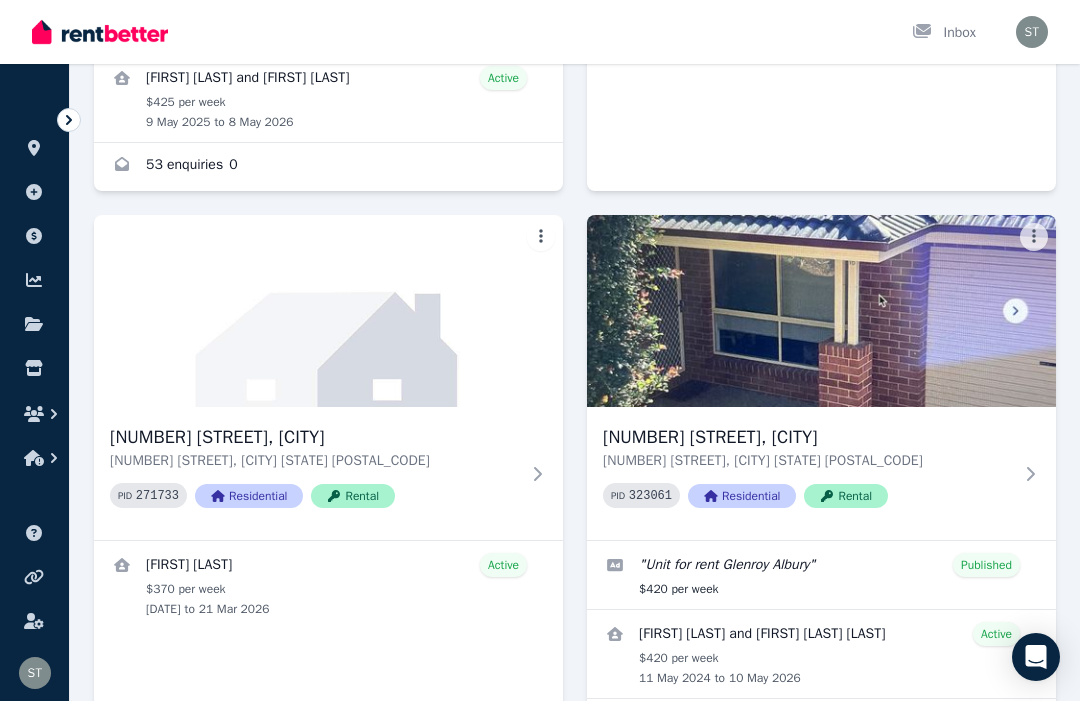 scroll, scrollTop: 1005, scrollLeft: 0, axis: vertical 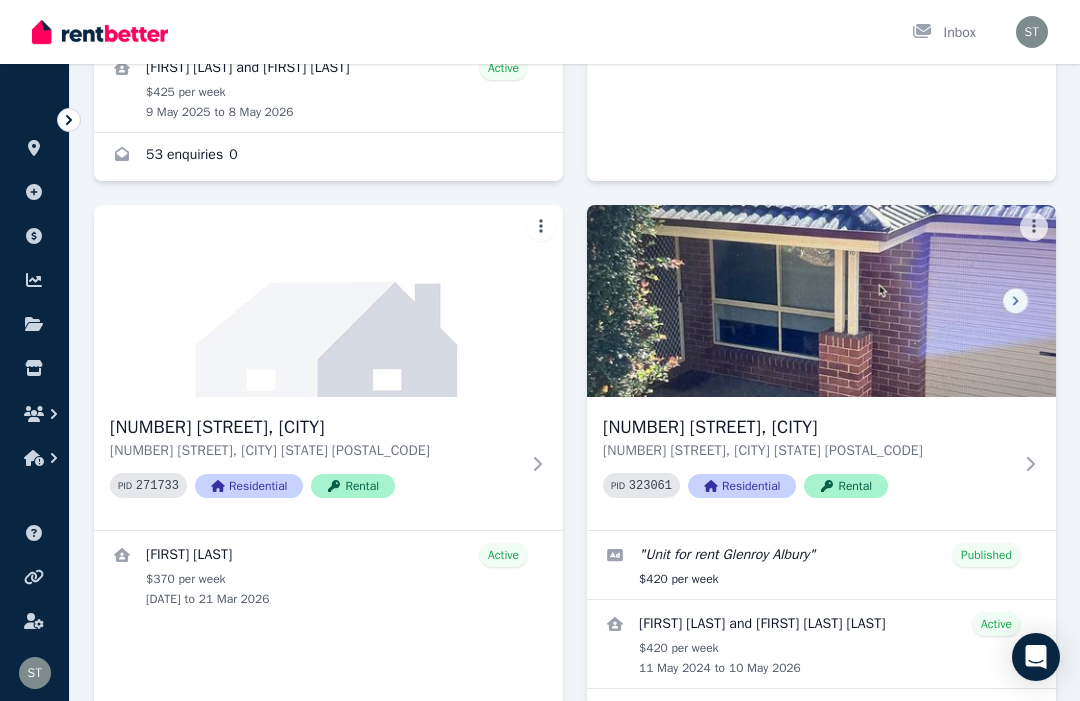 click at bounding box center [821, 301] 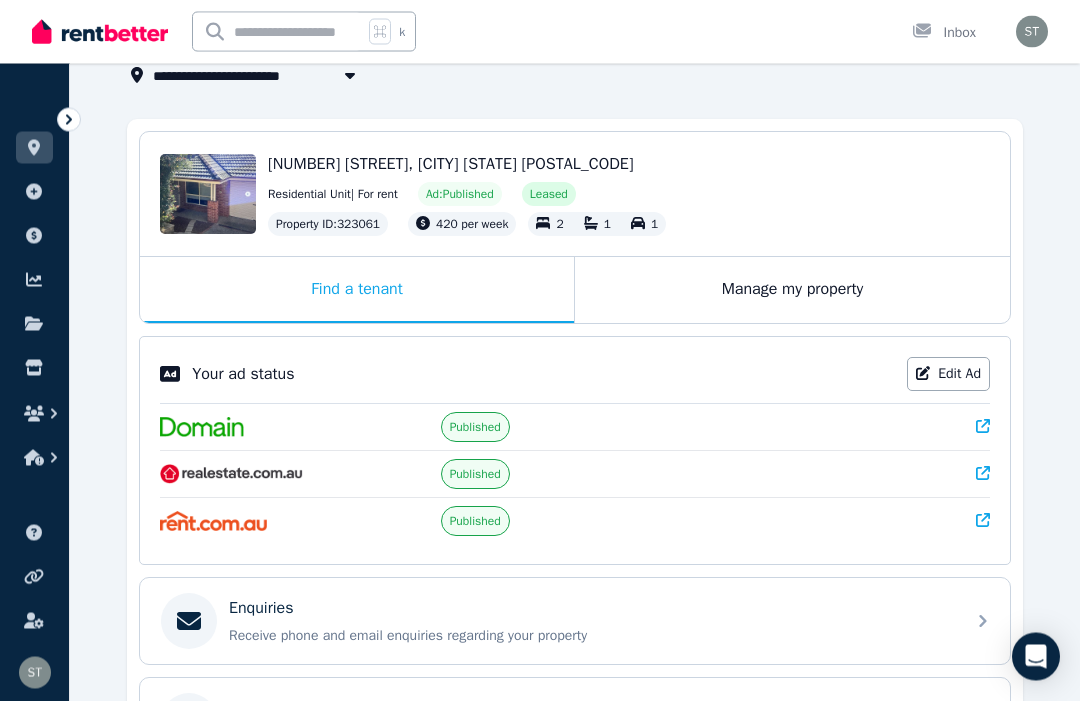 scroll, scrollTop: 127, scrollLeft: 0, axis: vertical 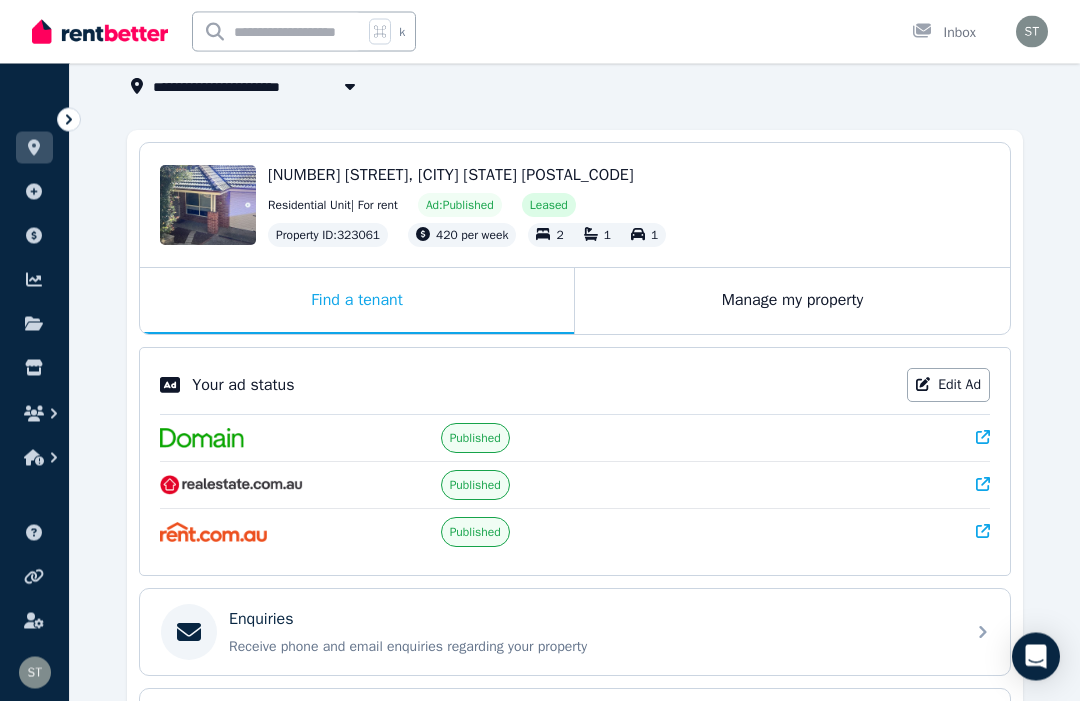 click on "Applications" at bounding box center [591, 720] 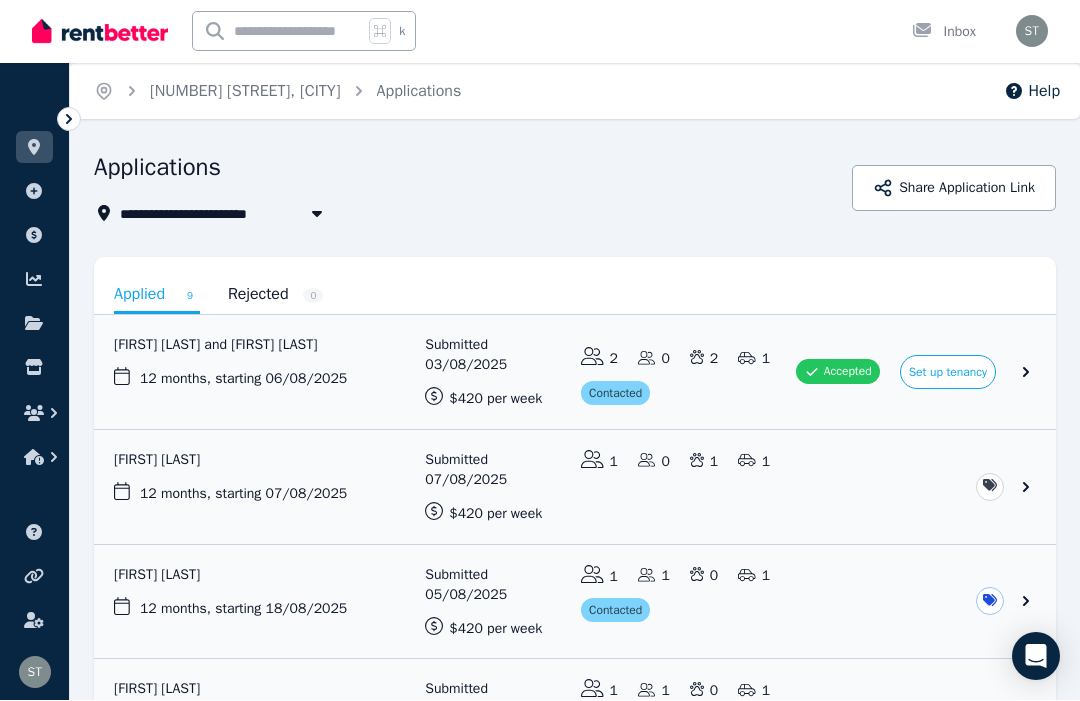 scroll, scrollTop: 1, scrollLeft: 0, axis: vertical 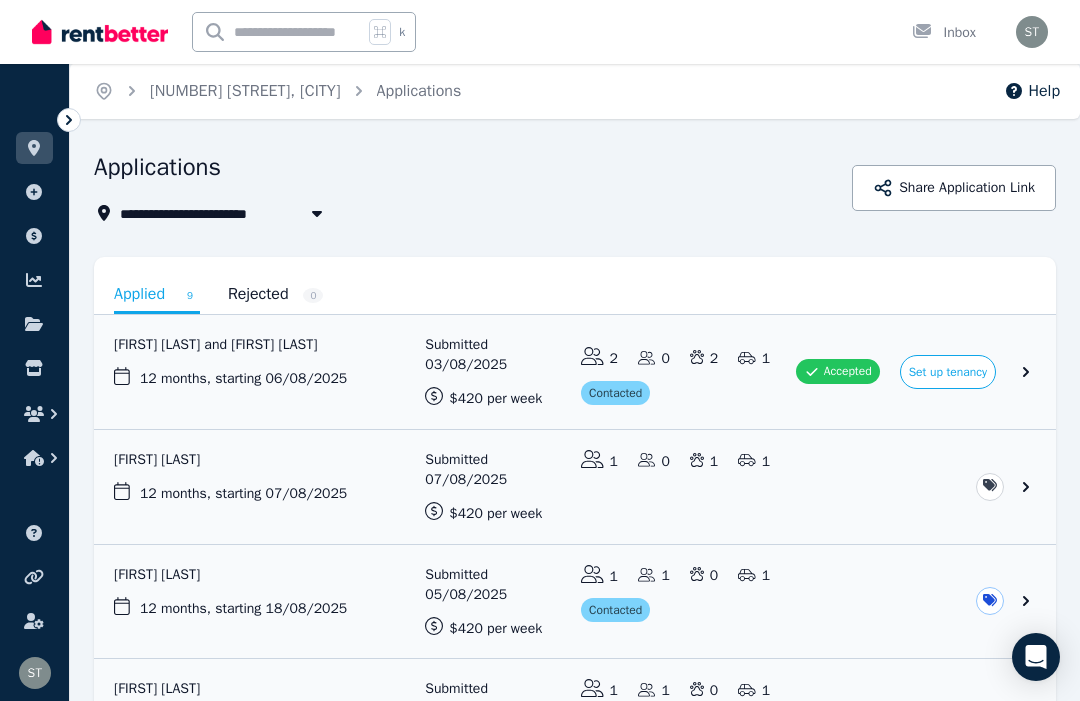 click at bounding box center [575, 372] 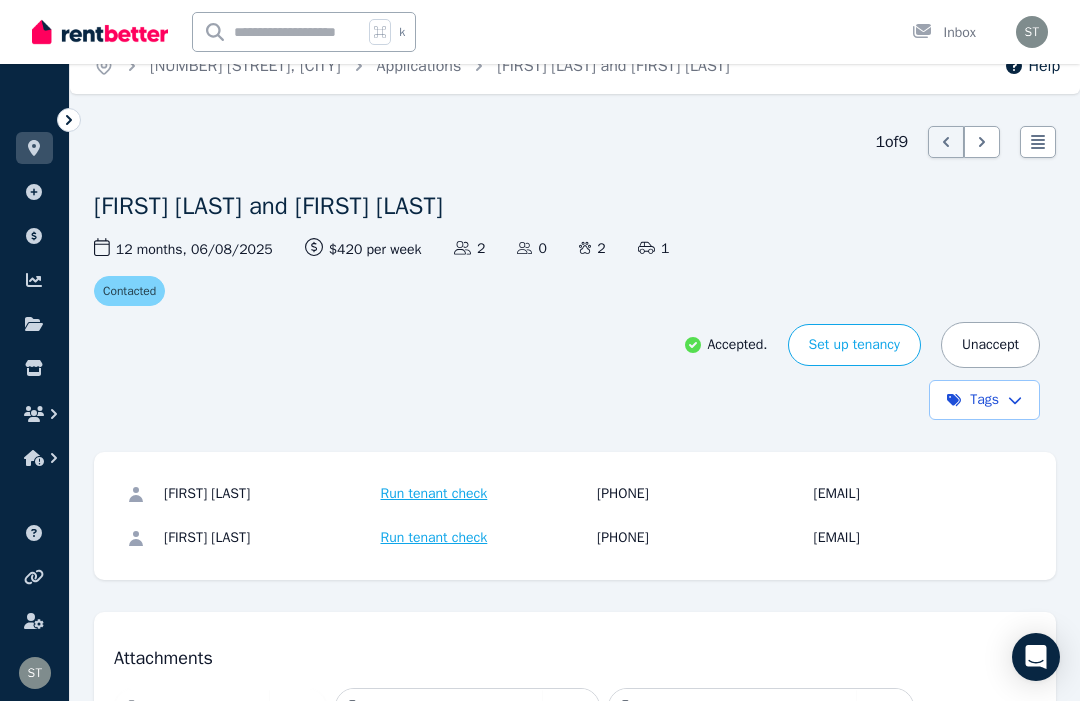 scroll, scrollTop: 0, scrollLeft: 0, axis: both 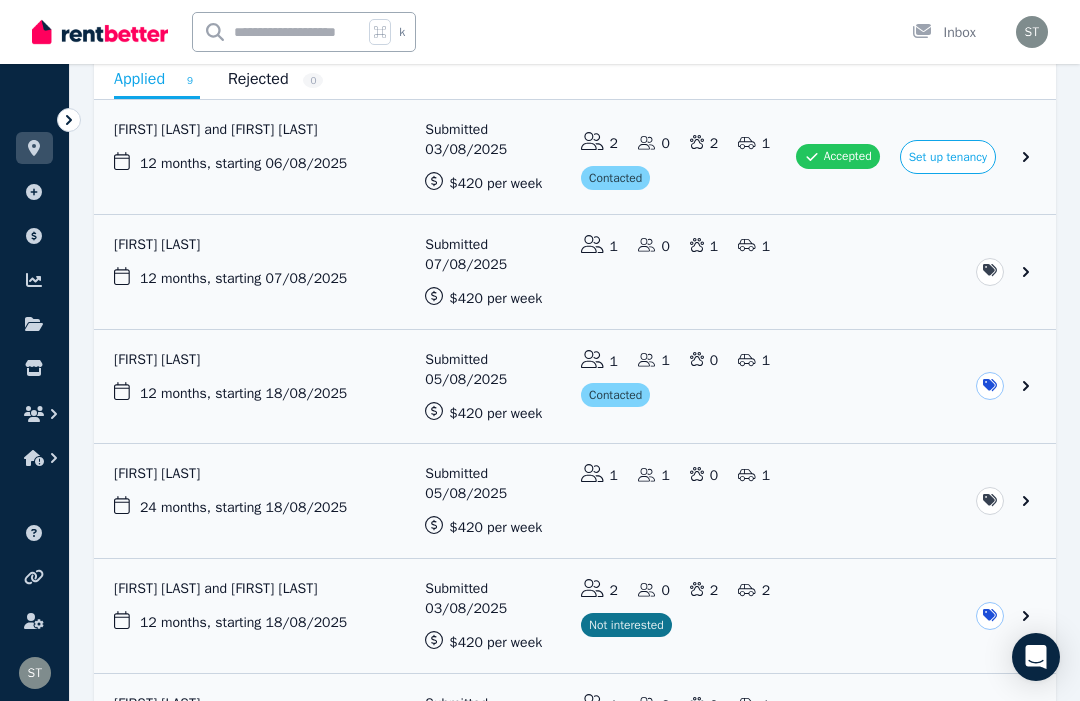 click at bounding box center (575, 272) 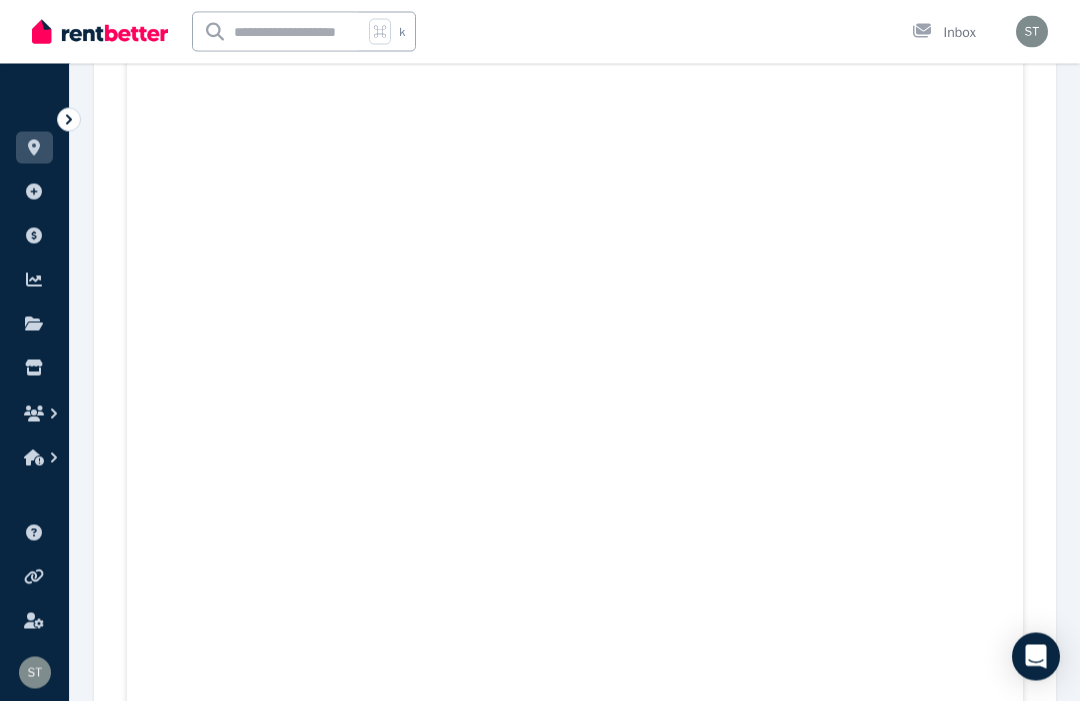 scroll, scrollTop: 4715, scrollLeft: 0, axis: vertical 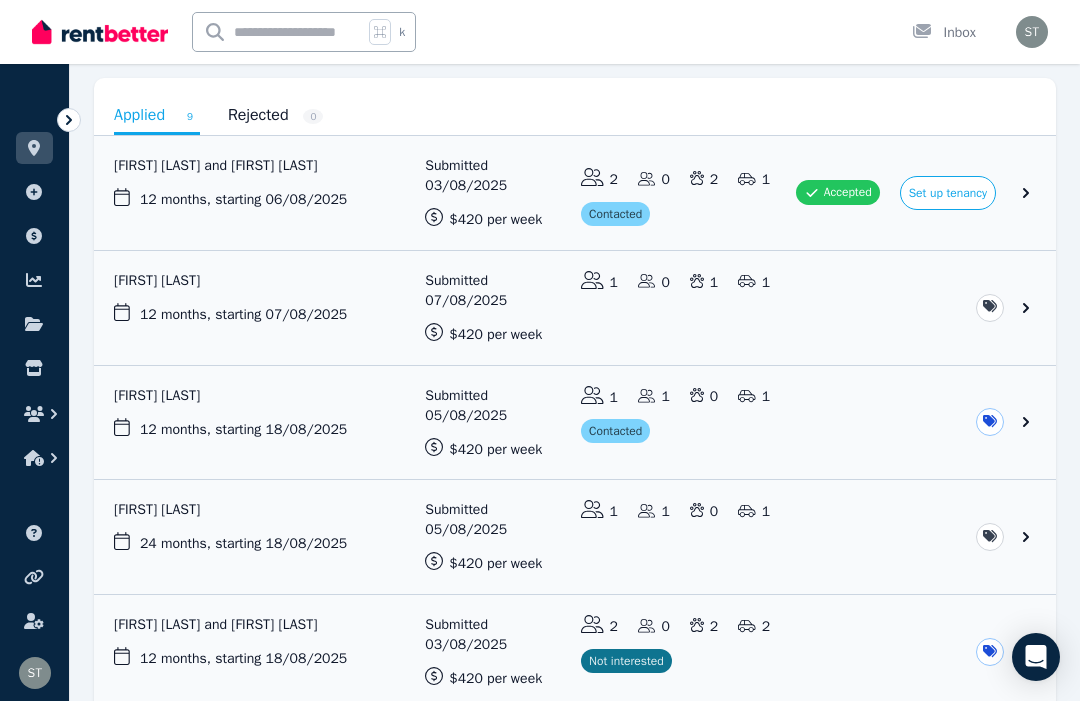 click at bounding box center [575, 537] 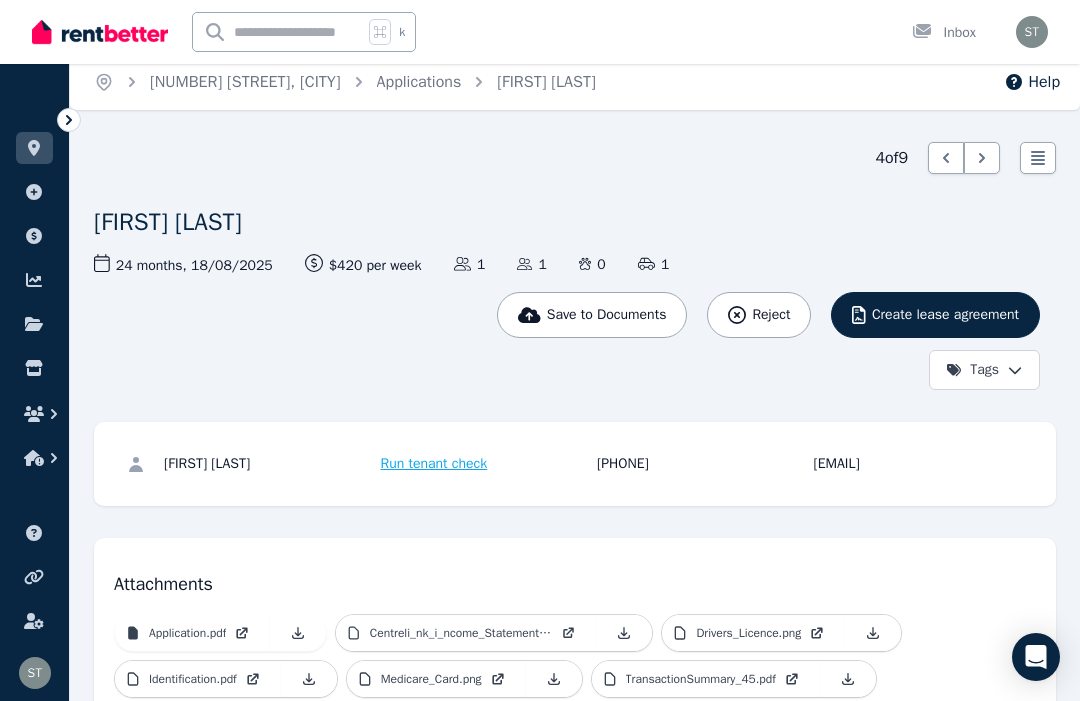 scroll, scrollTop: 0, scrollLeft: 0, axis: both 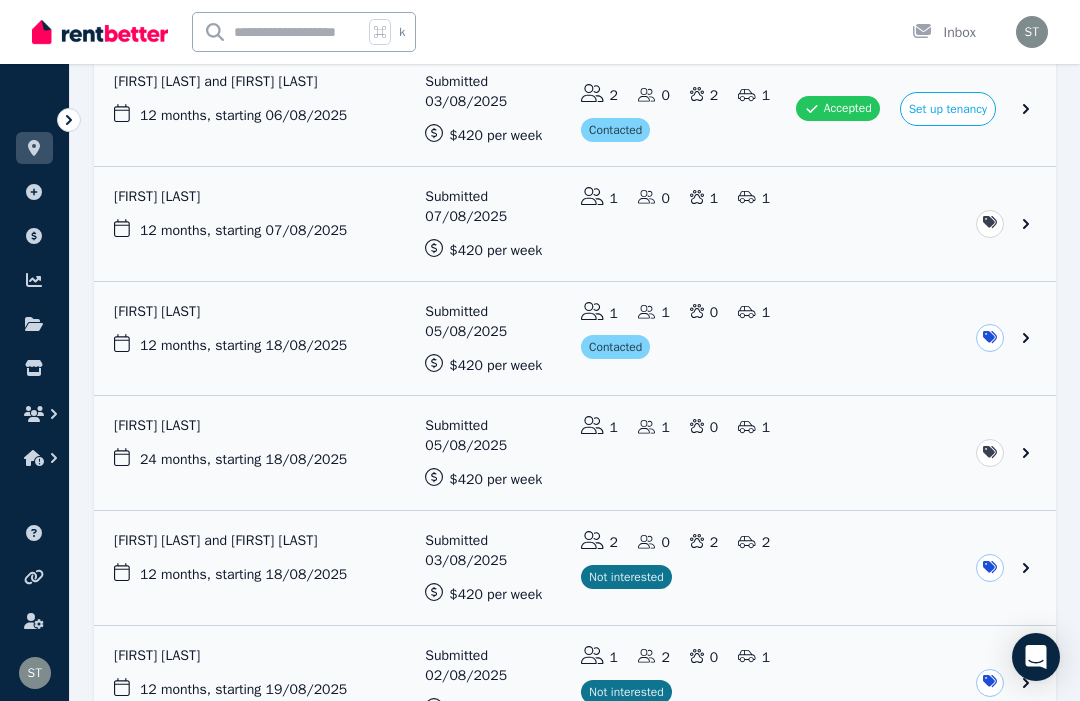 click at bounding box center (575, 453) 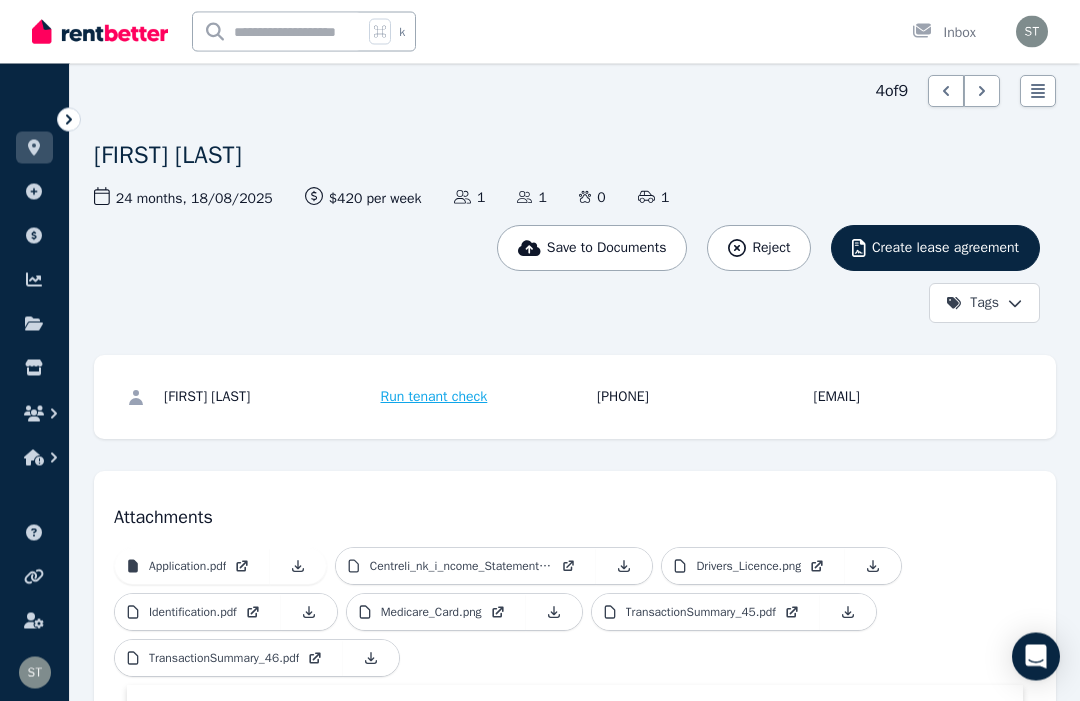 scroll, scrollTop: 77, scrollLeft: 0, axis: vertical 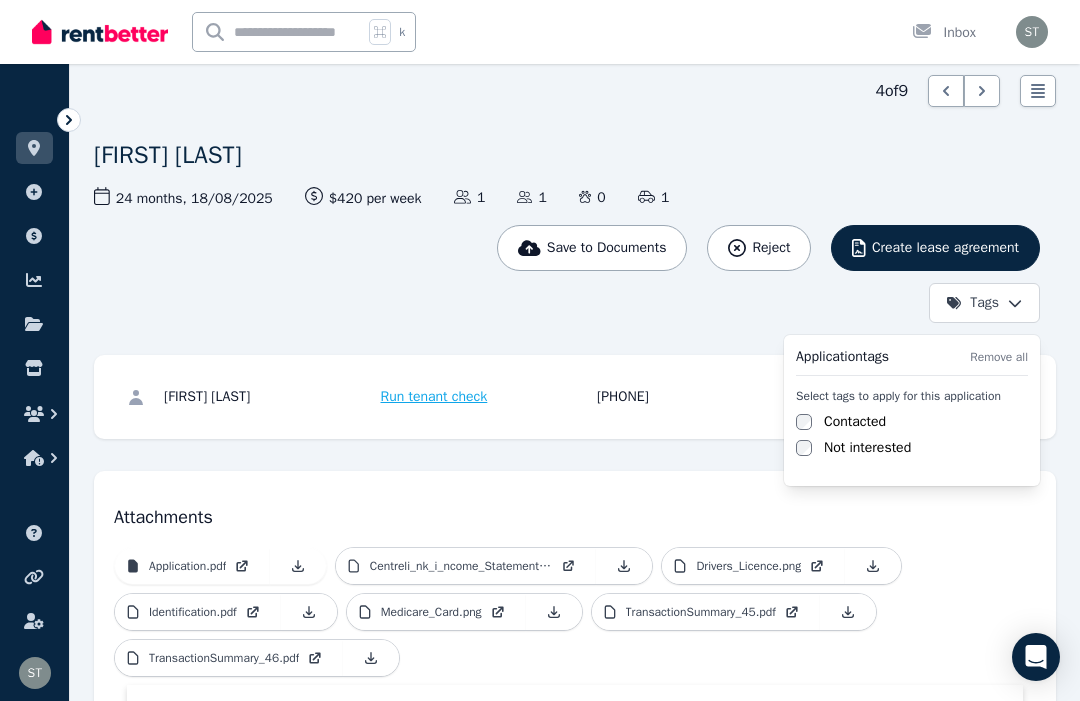 click on "Not interested" at bounding box center [867, 448] 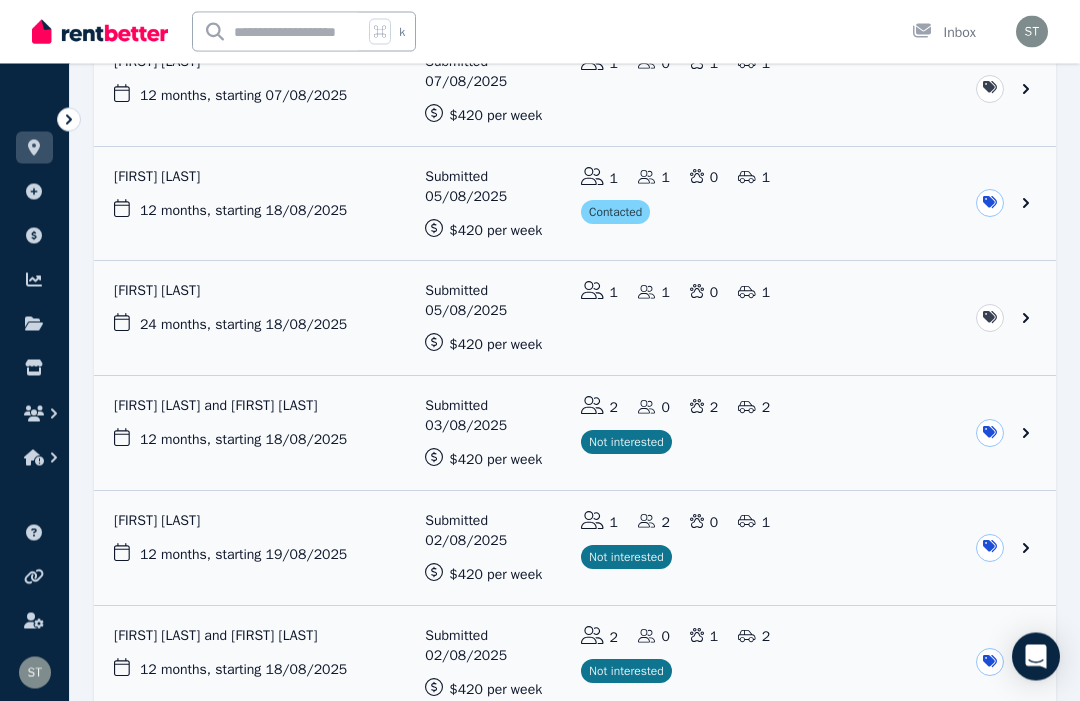 scroll, scrollTop: 399, scrollLeft: 0, axis: vertical 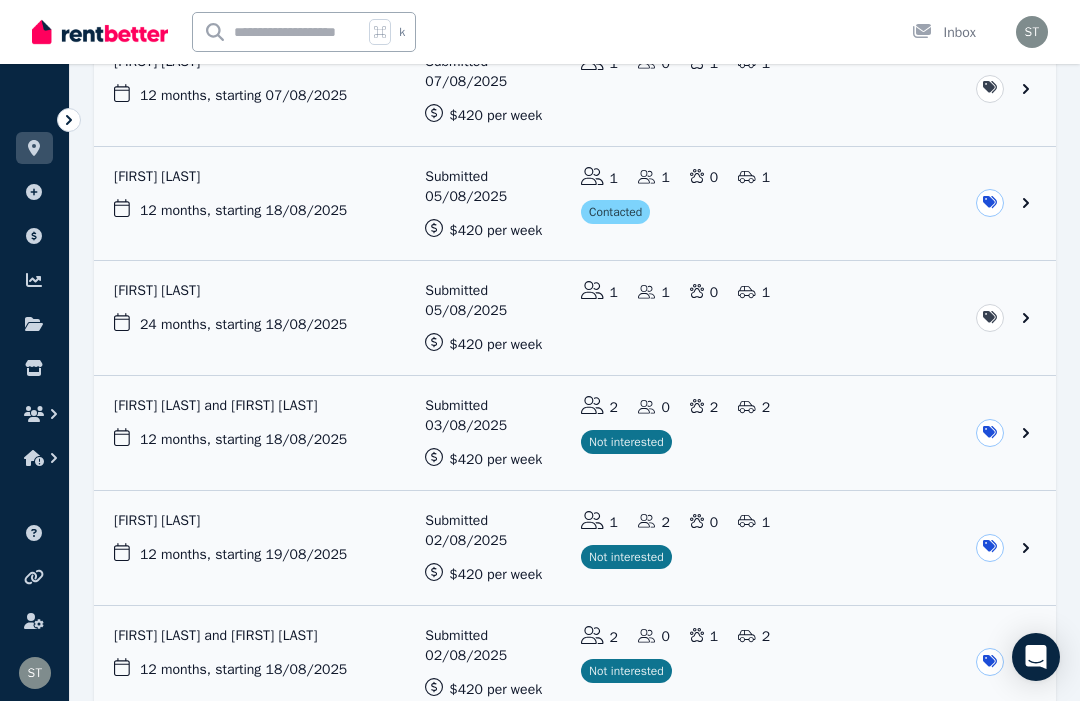 click at bounding box center [575, 318] 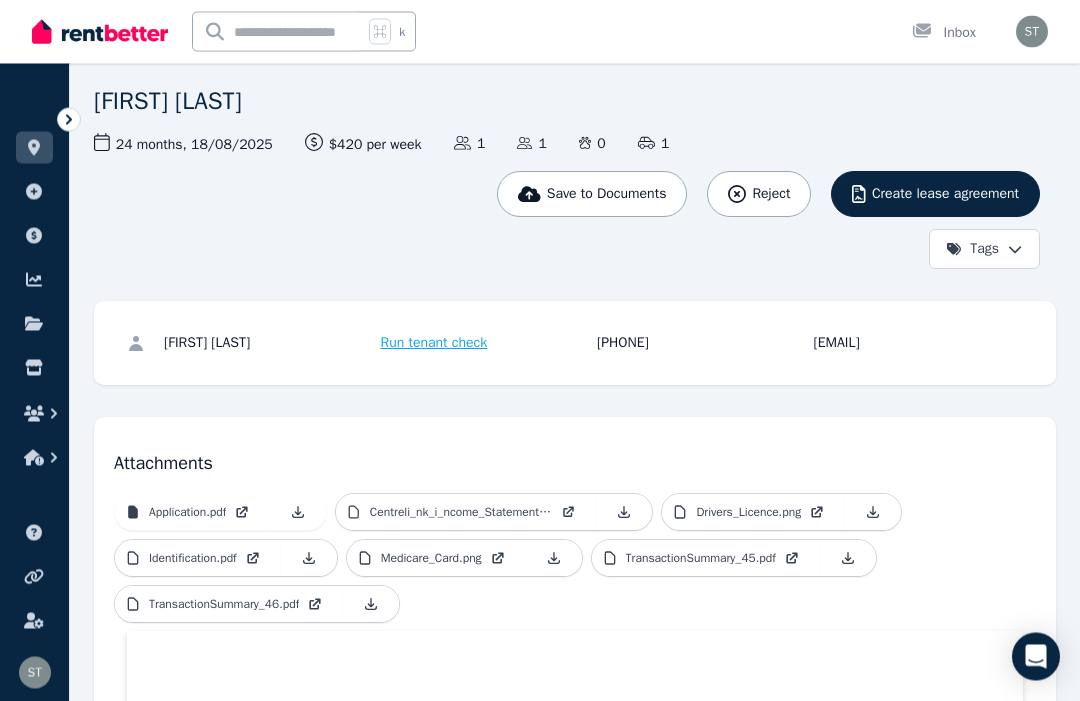 scroll, scrollTop: 86, scrollLeft: 0, axis: vertical 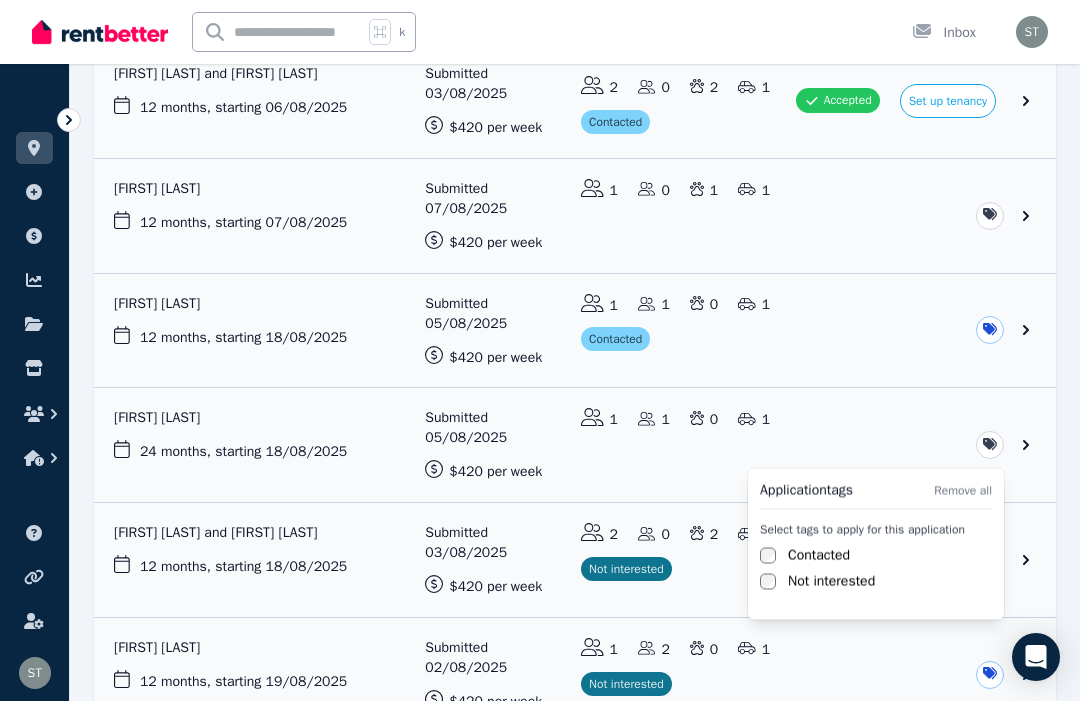 click on "Not interested" at bounding box center [831, 582] 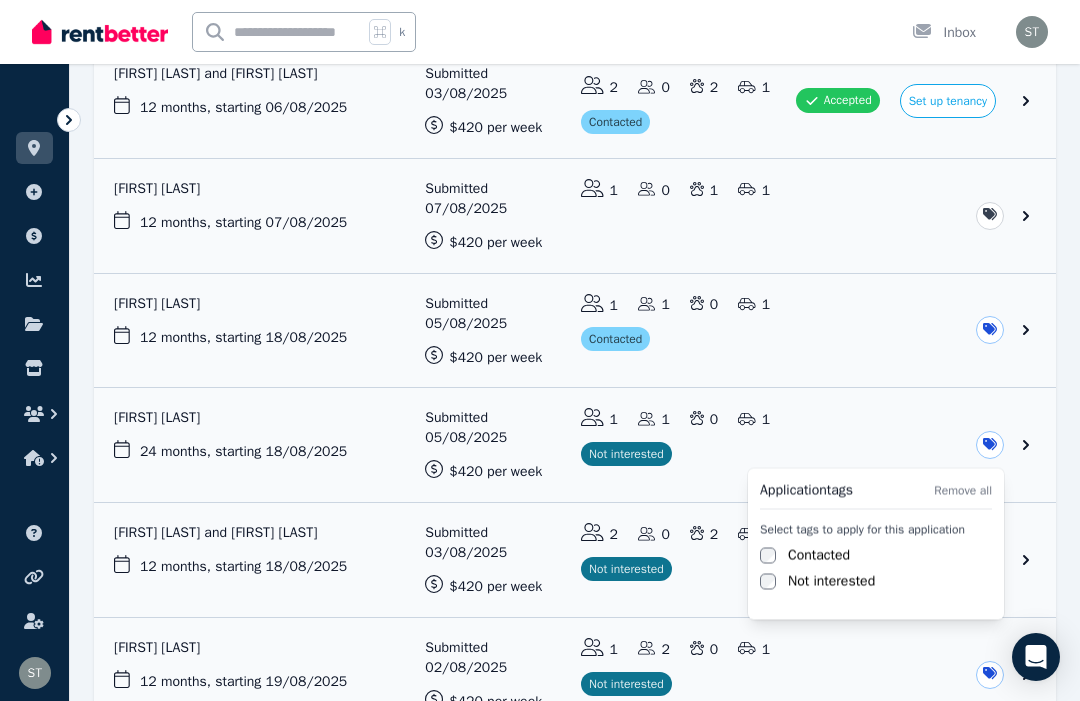 click on "**********" at bounding box center (540, 78) 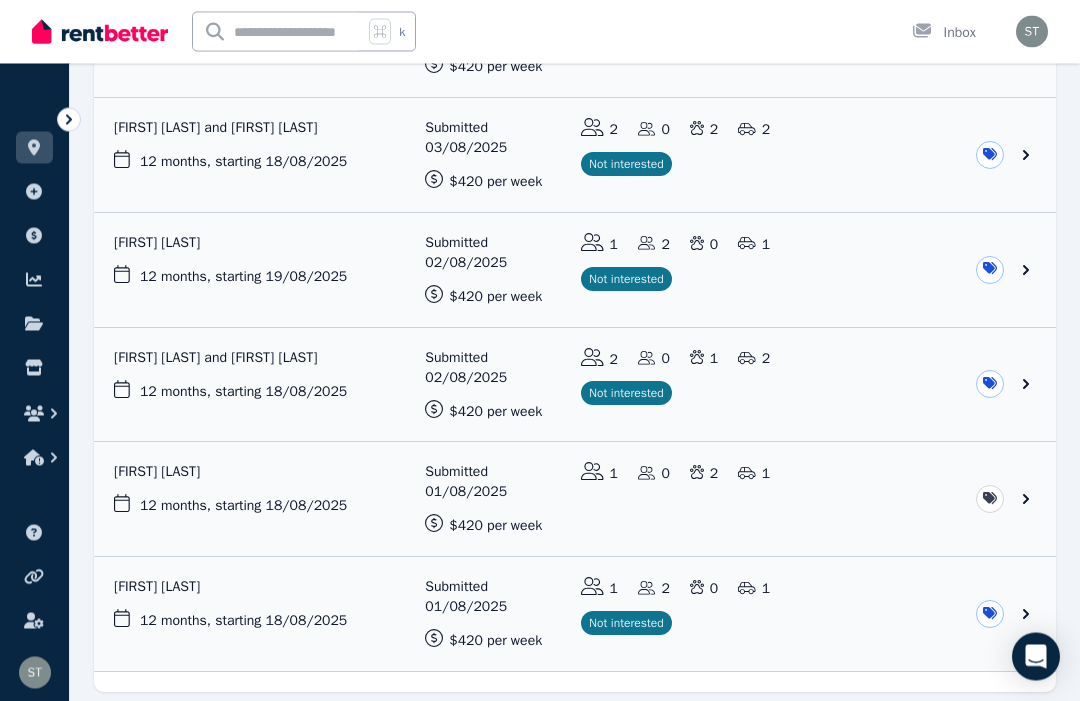 scroll, scrollTop: 676, scrollLeft: 0, axis: vertical 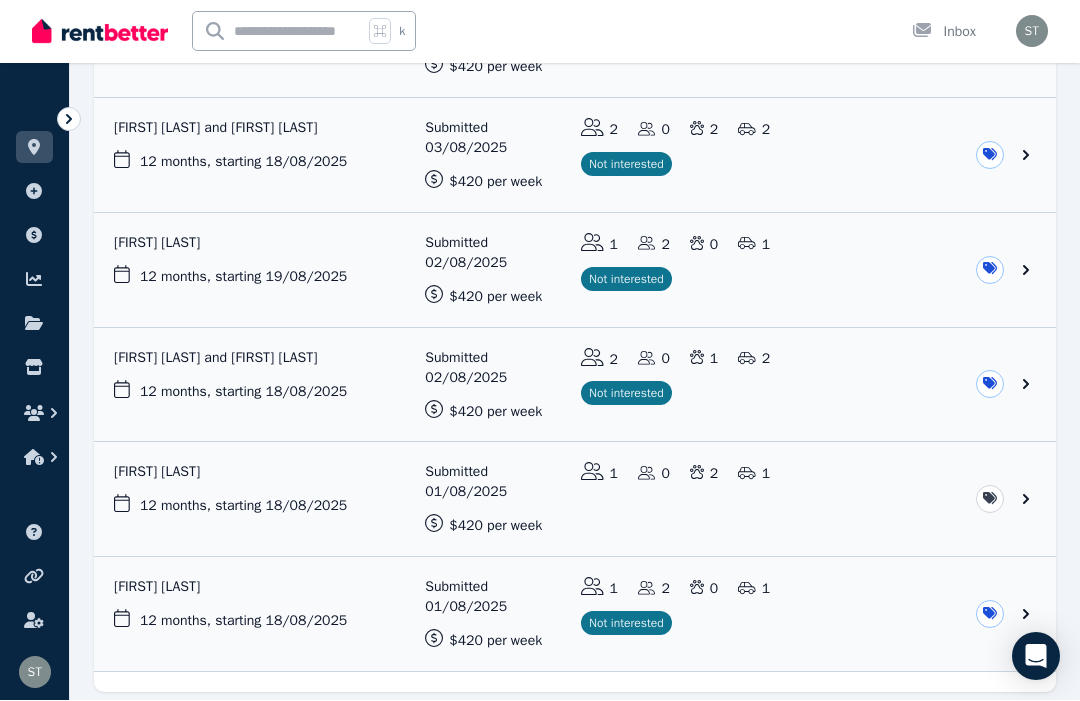 click at bounding box center (575, 500) 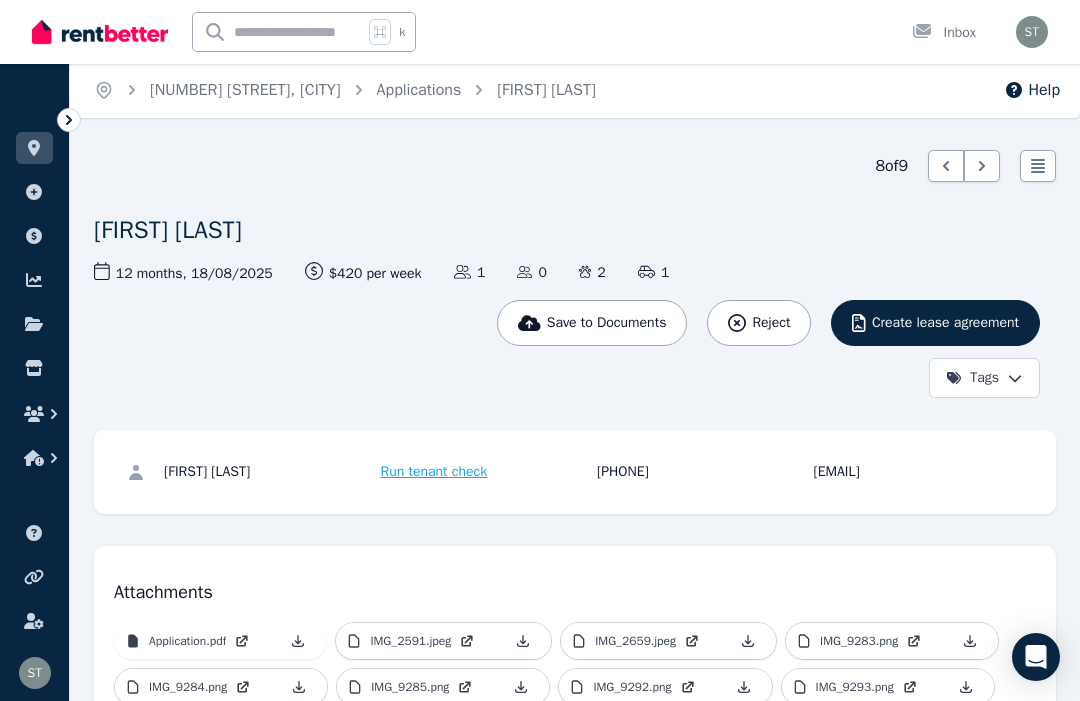 scroll, scrollTop: 0, scrollLeft: 0, axis: both 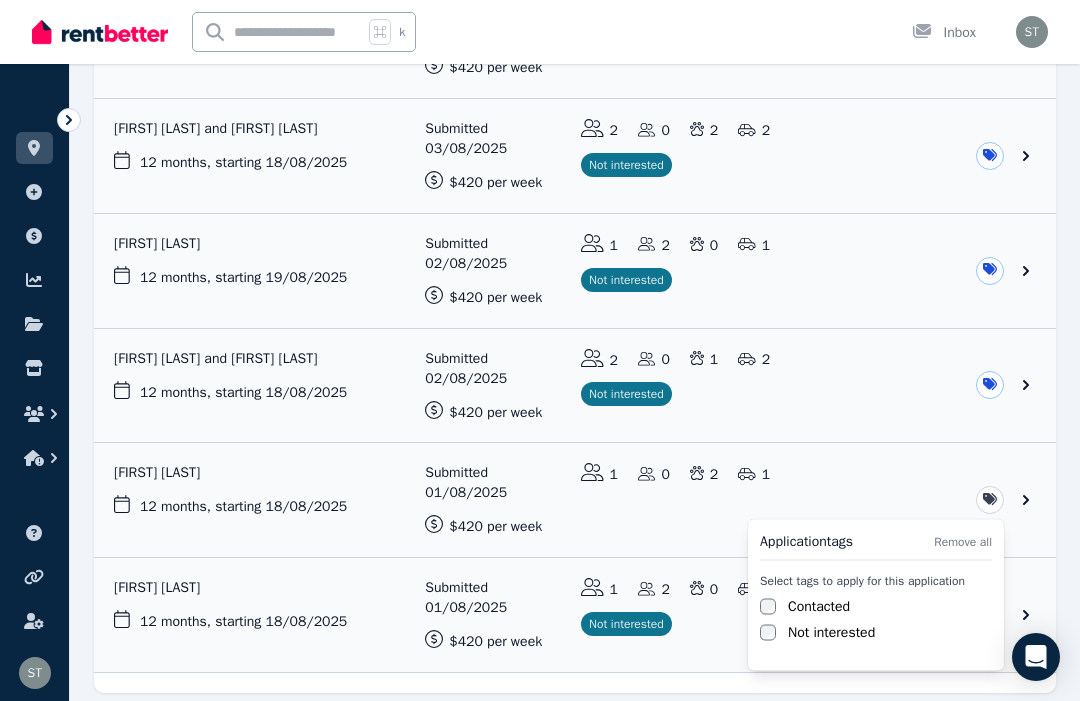 click on "Not interested" at bounding box center [831, 633] 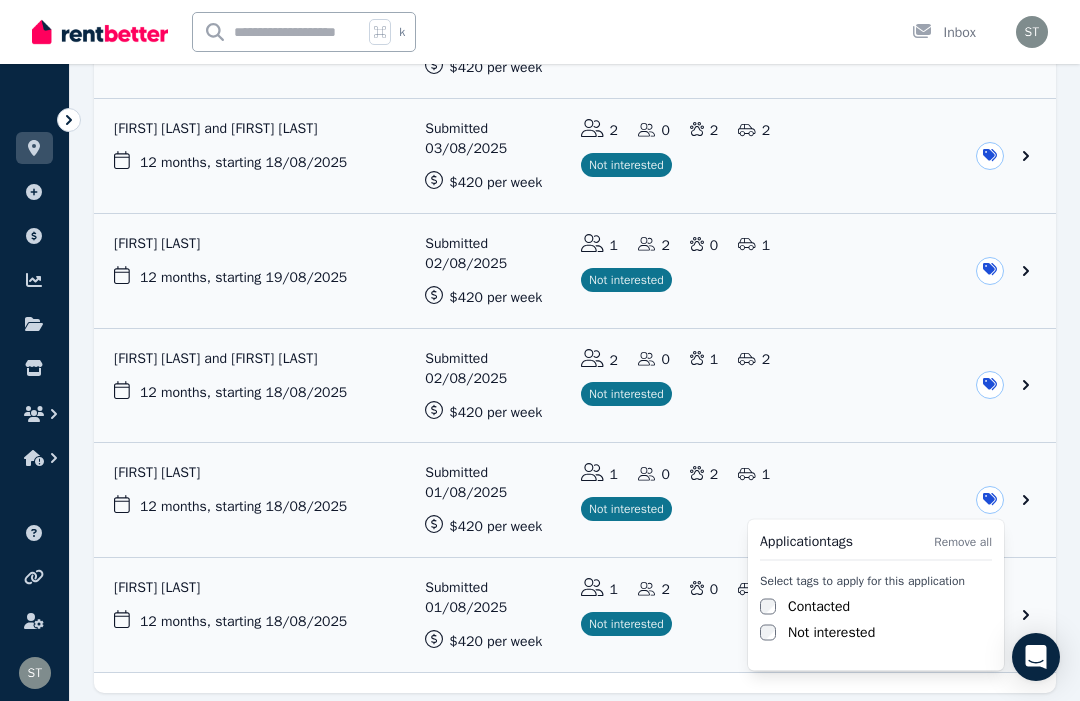 click on "Not interested" at bounding box center [831, 633] 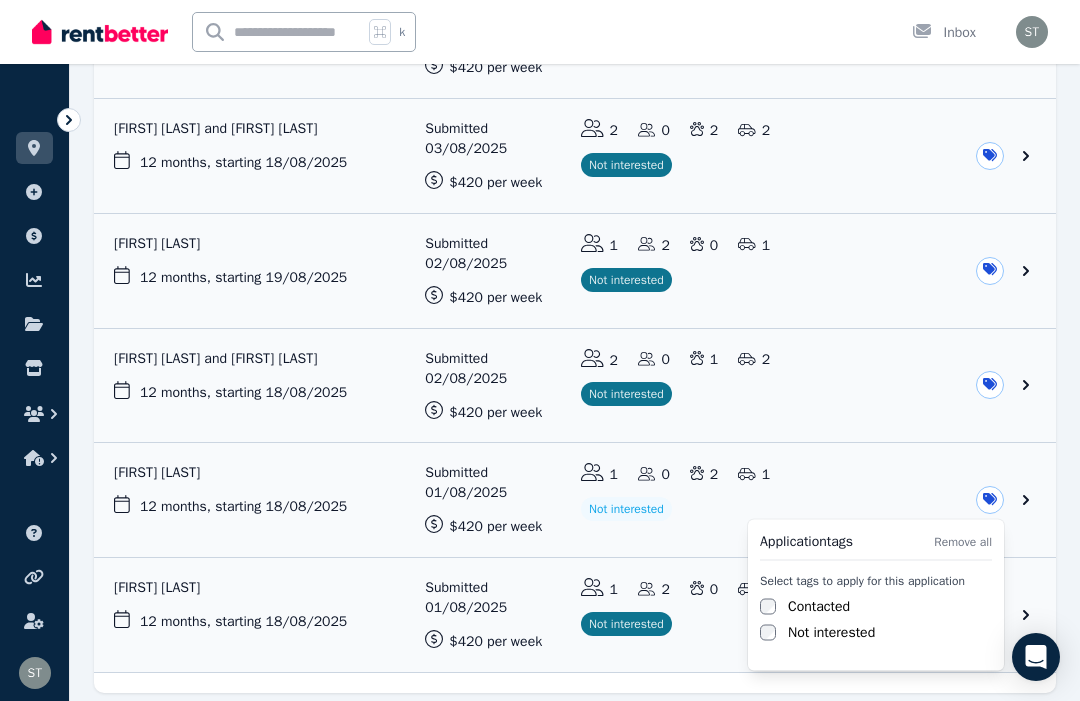 click on "**********" at bounding box center [540, -326] 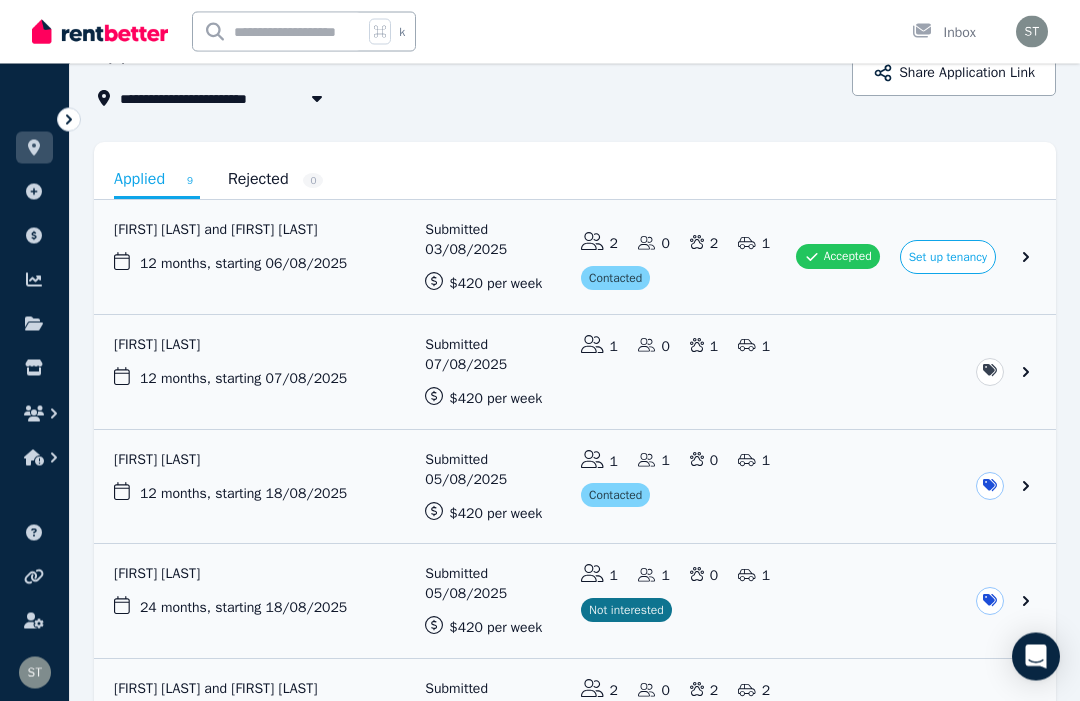 scroll, scrollTop: 116, scrollLeft: 0, axis: vertical 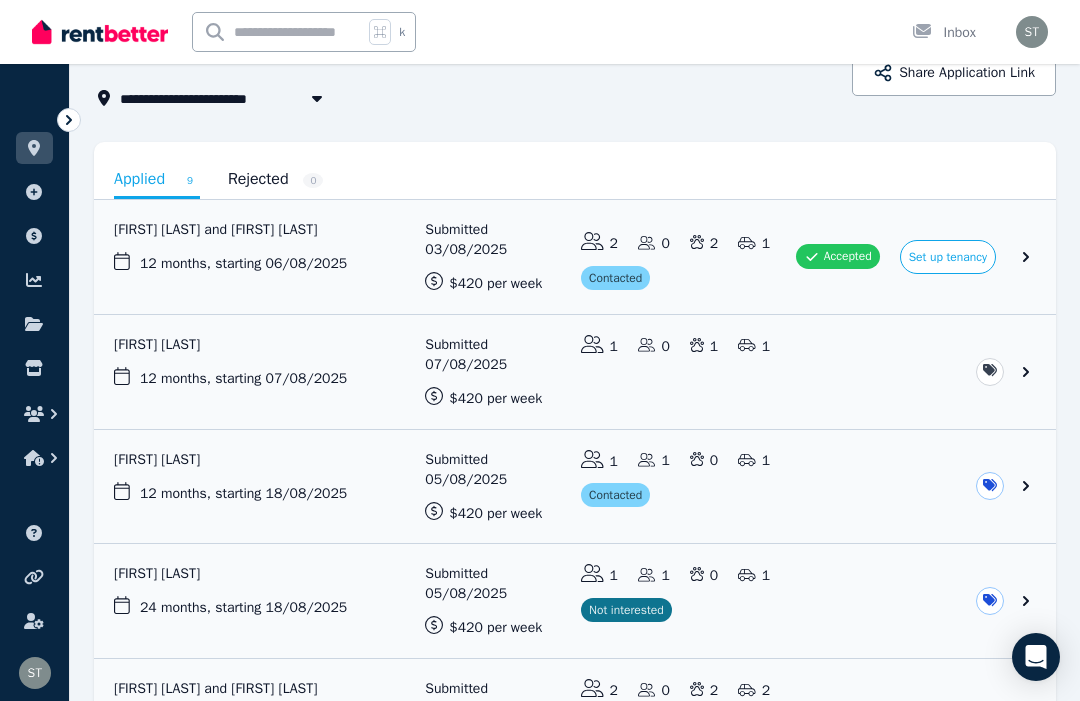 click at bounding box center (575, 487) 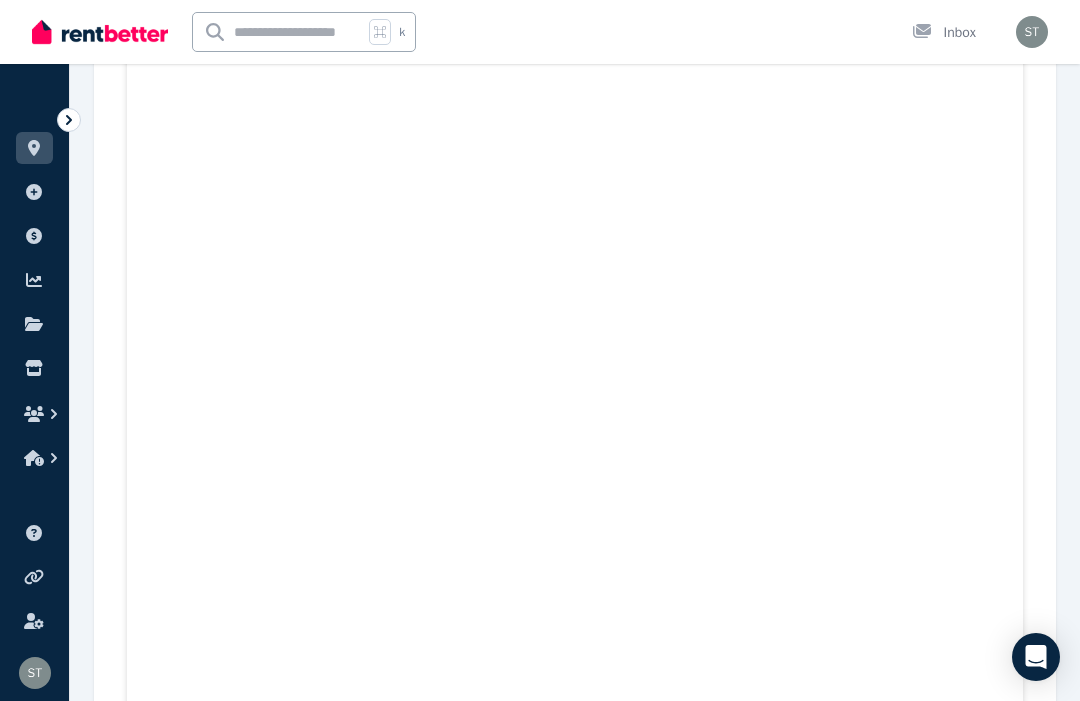 scroll, scrollTop: 1959, scrollLeft: 0, axis: vertical 